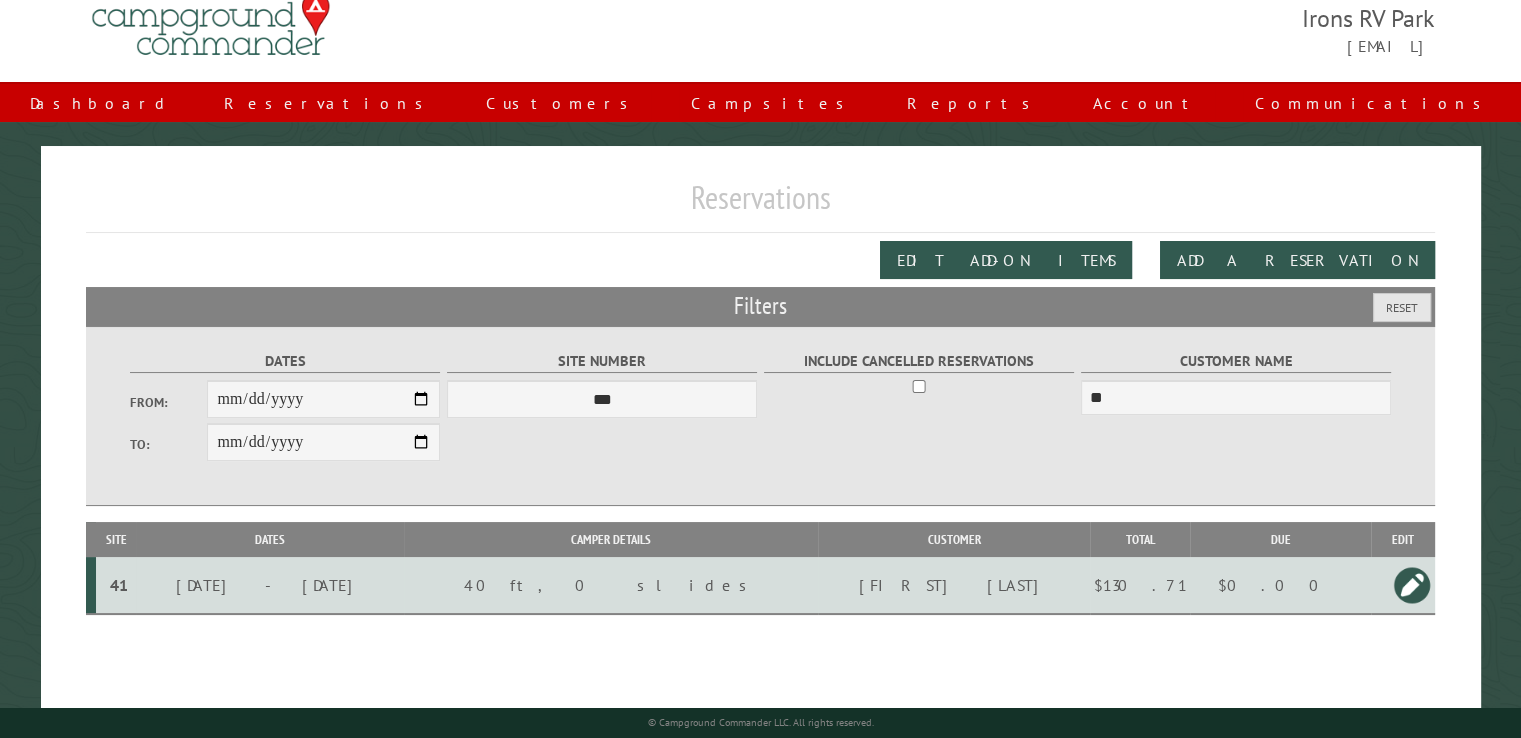 scroll, scrollTop: 99, scrollLeft: 0, axis: vertical 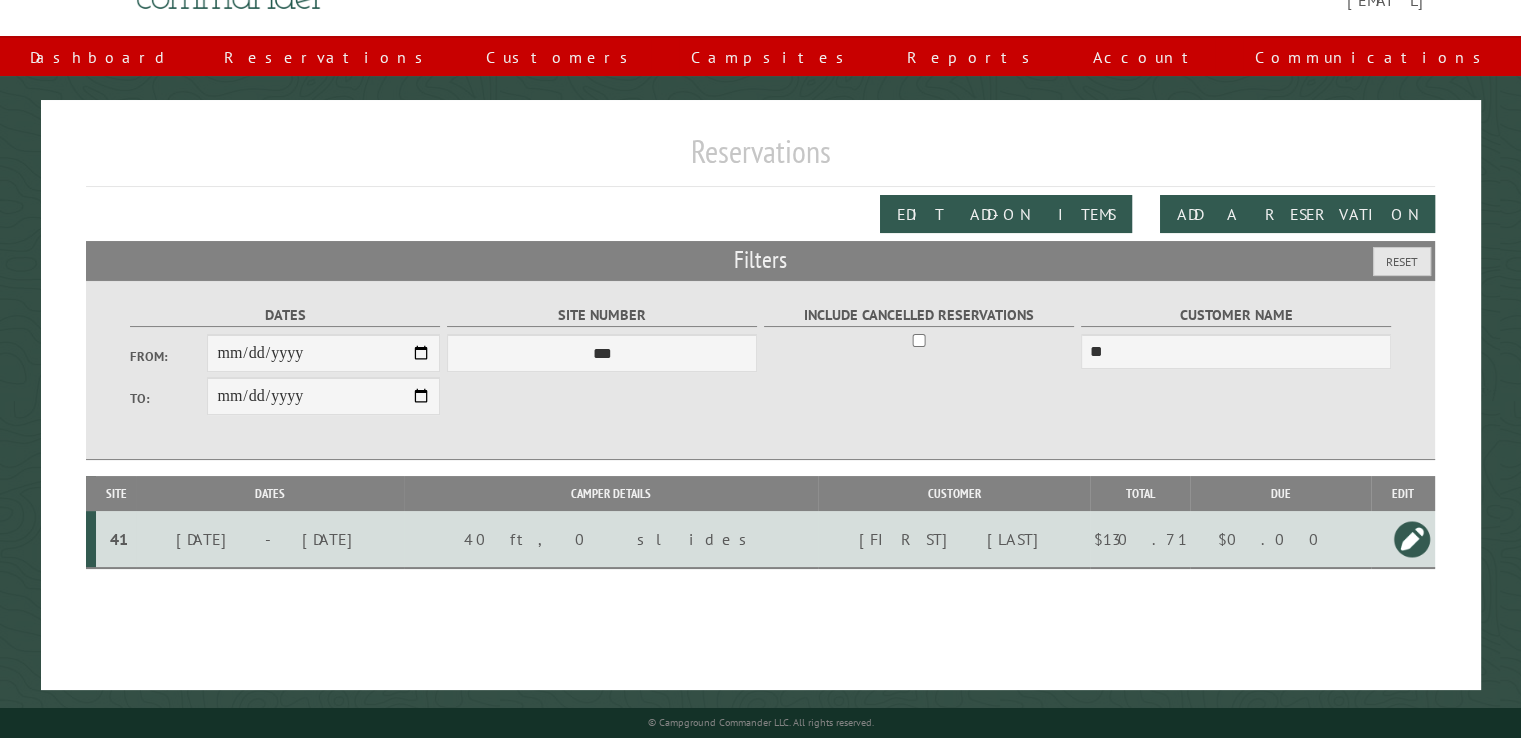 type on "**" 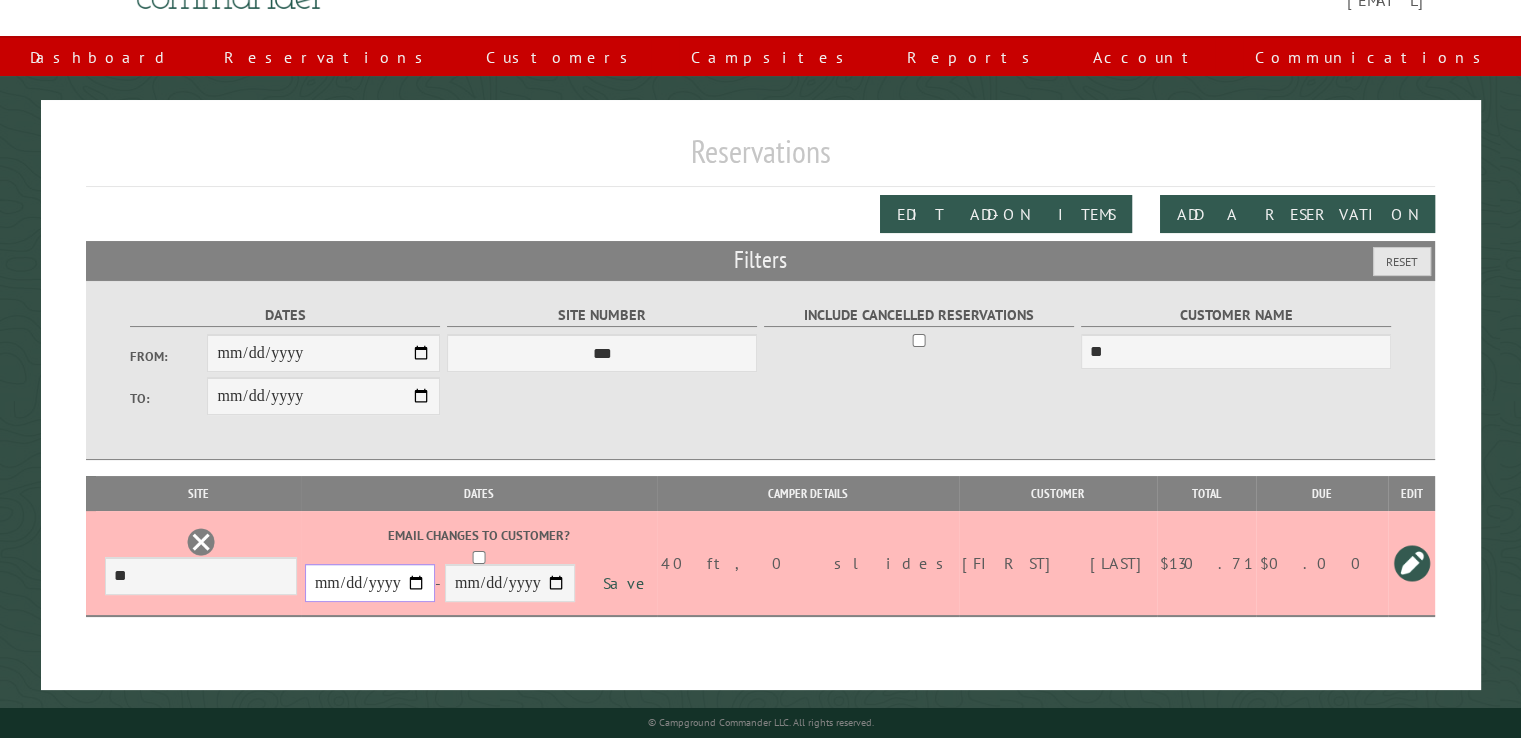 click on "**********" at bounding box center [413, 583] 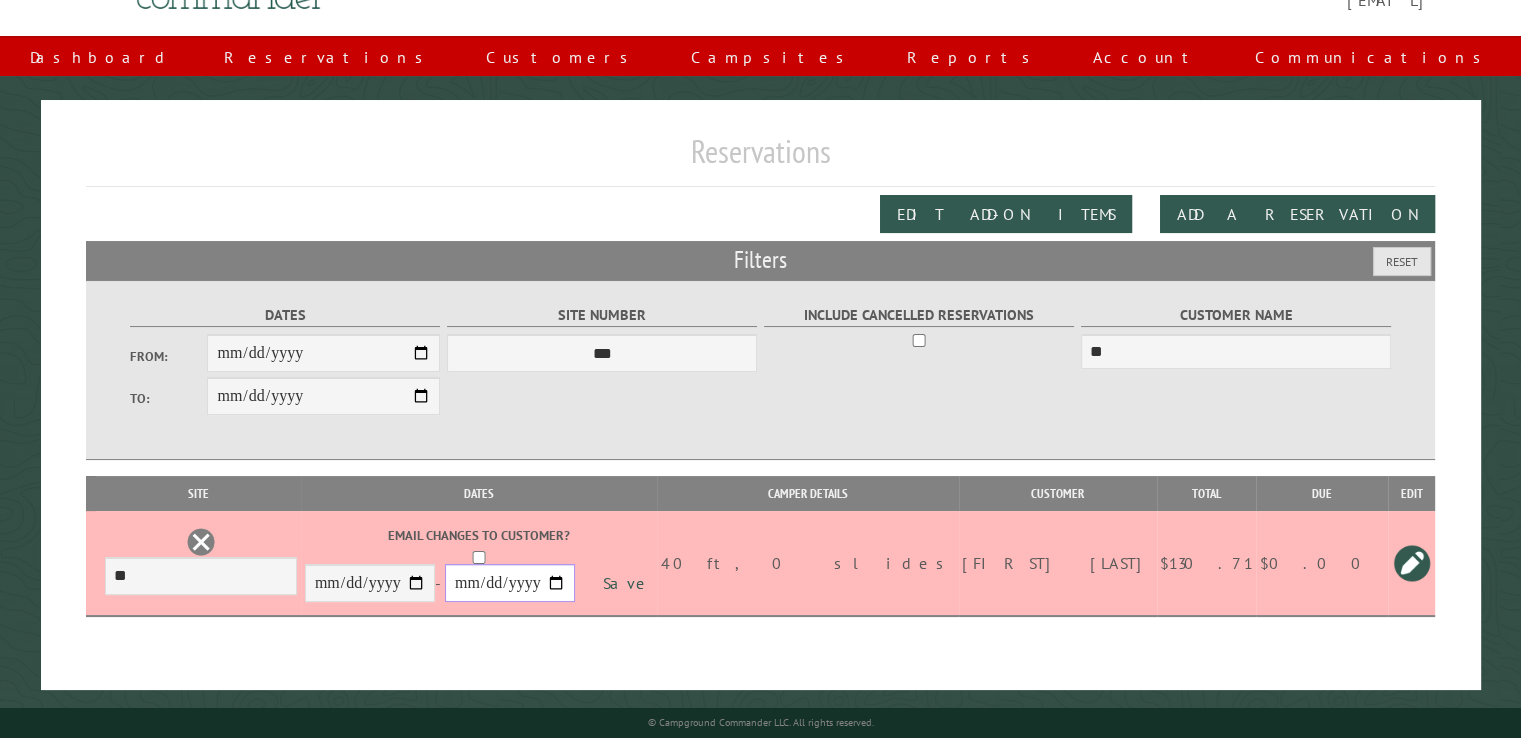 click on "**********" at bounding box center (553, 583) 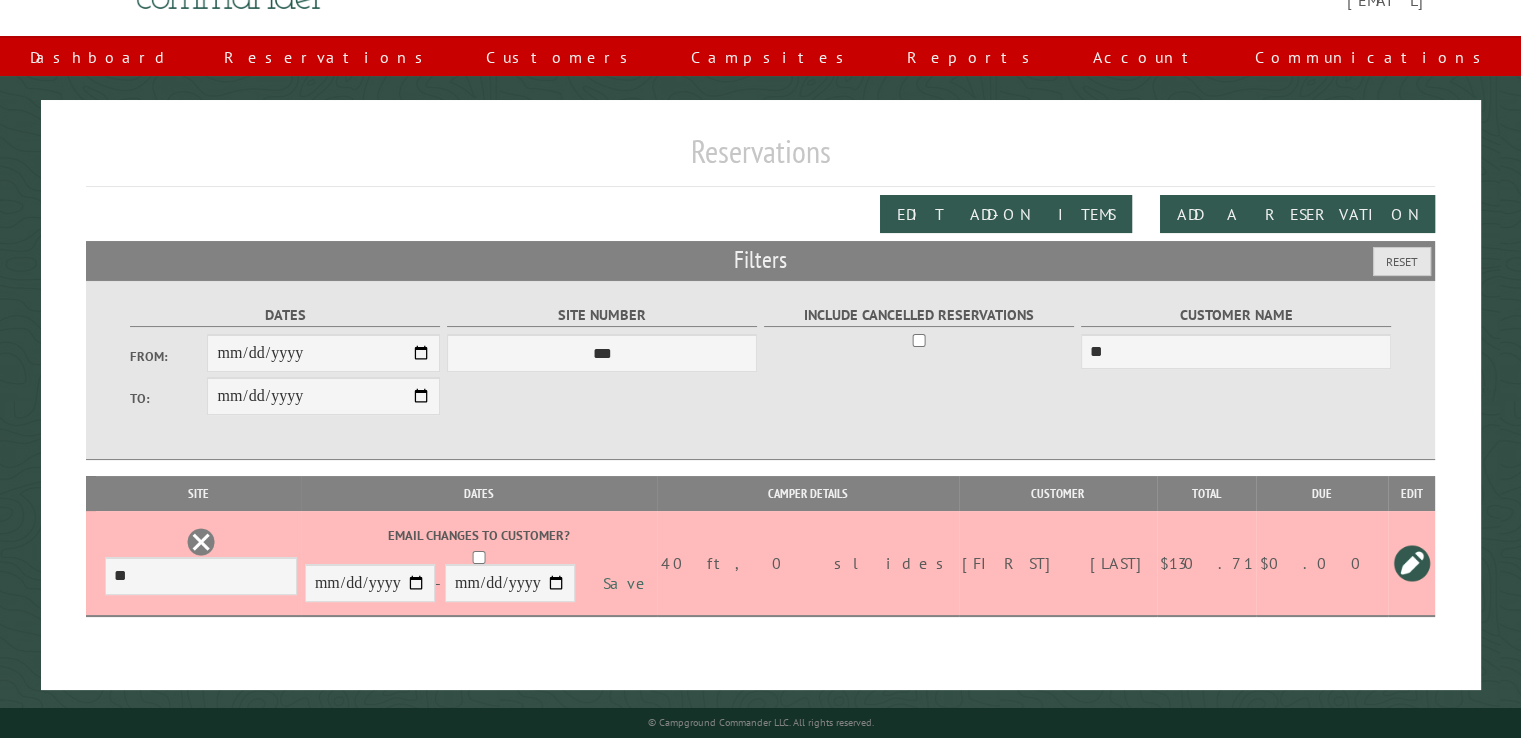 click on "Save" at bounding box center [671, 584] 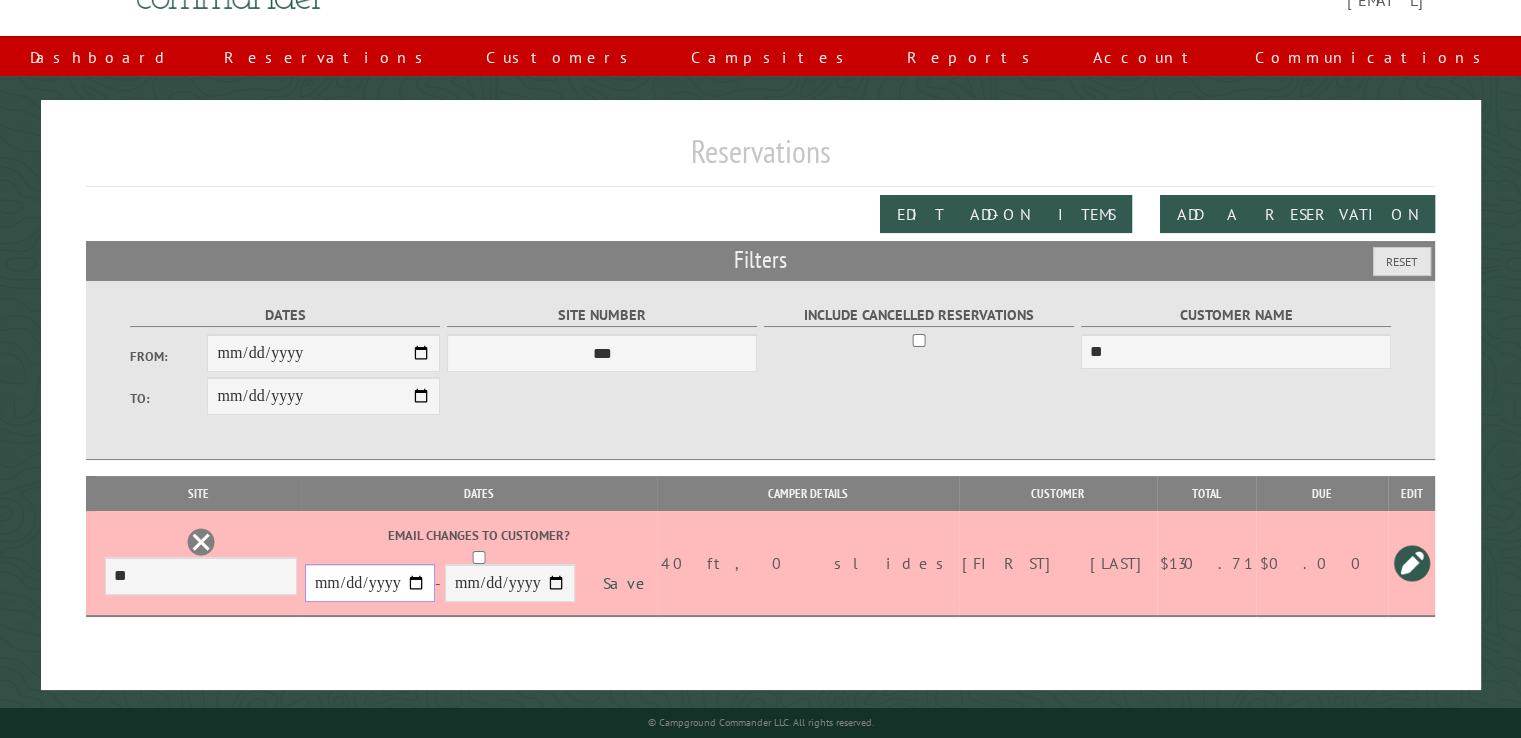 click on "**********" at bounding box center (413, 583) 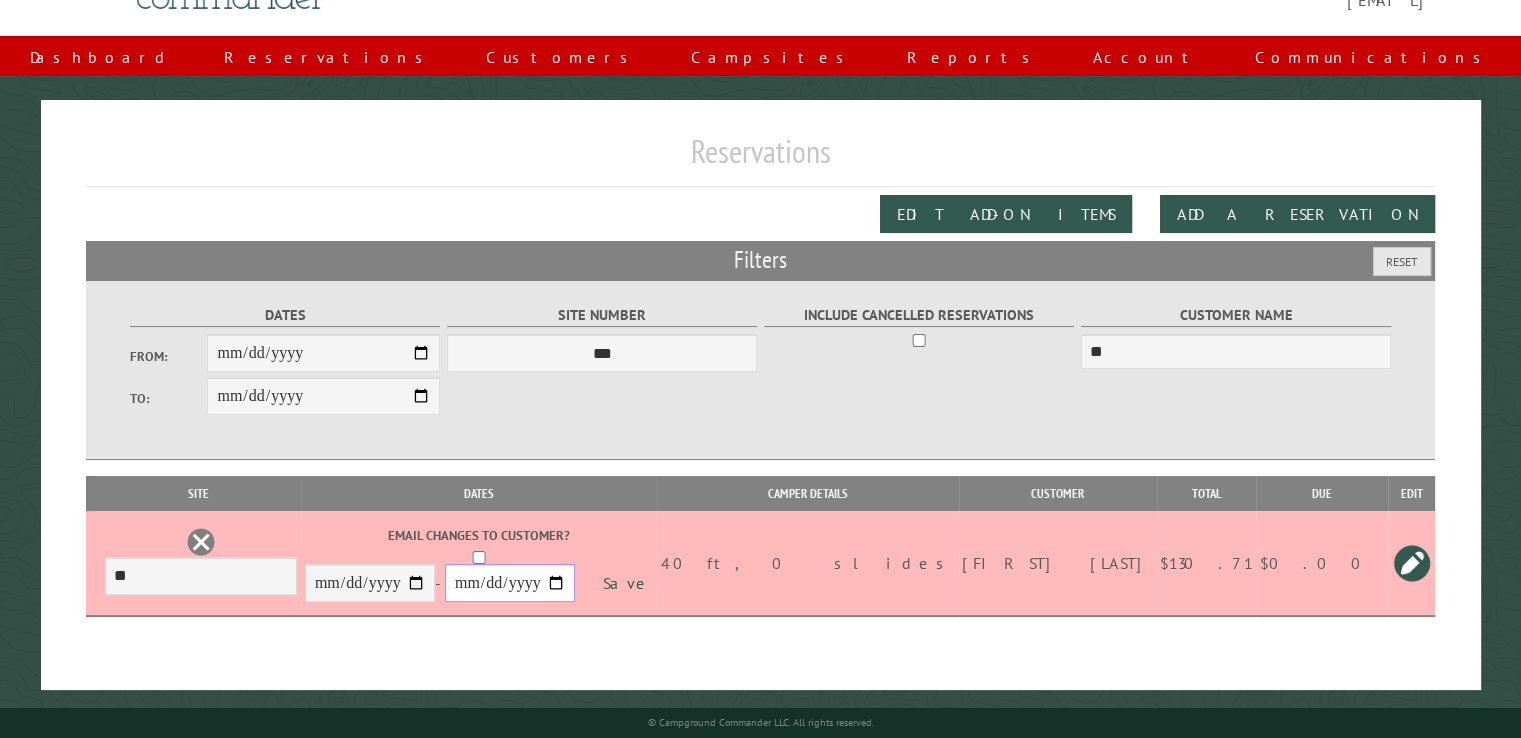 click on "**********" at bounding box center (553, 583) 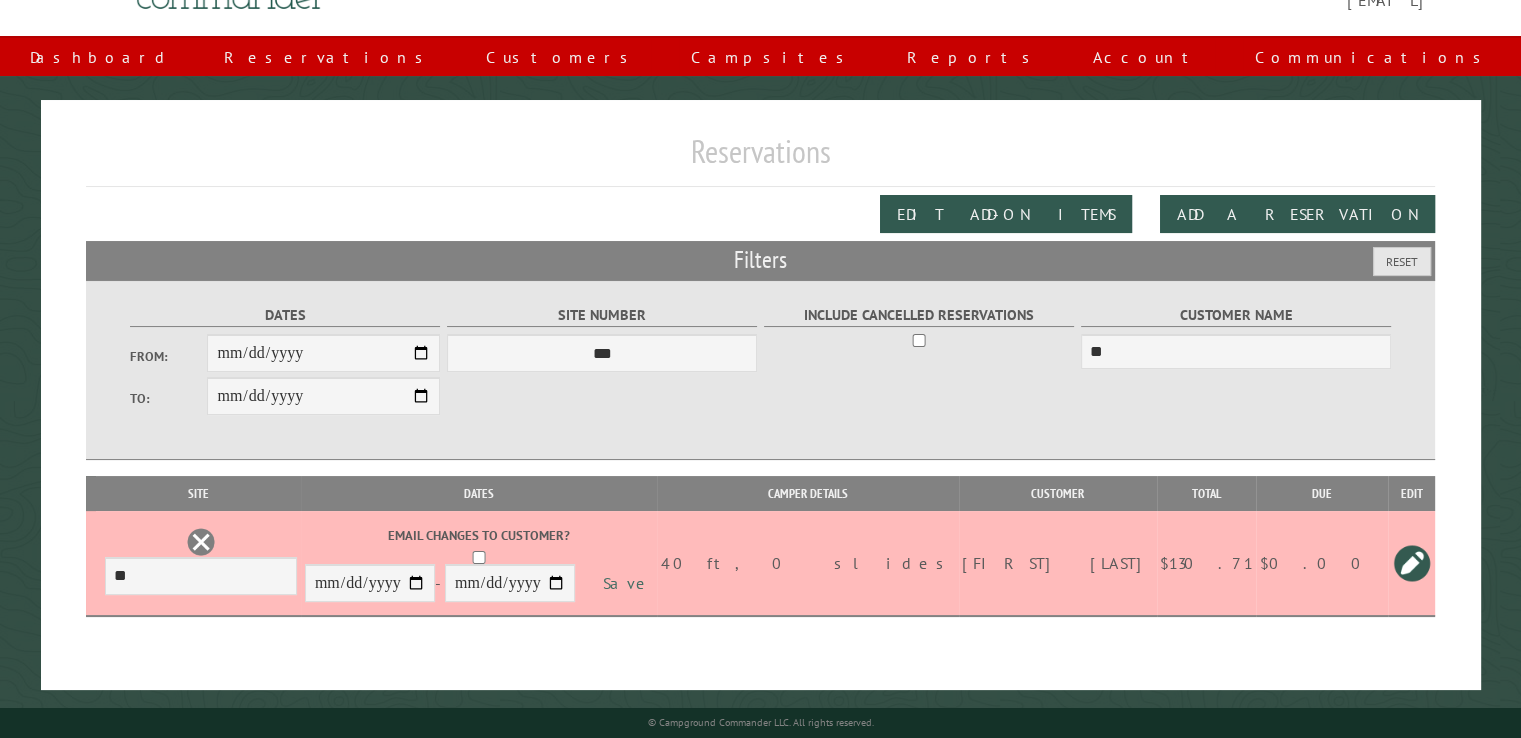 click on "Save" at bounding box center [671, 584] 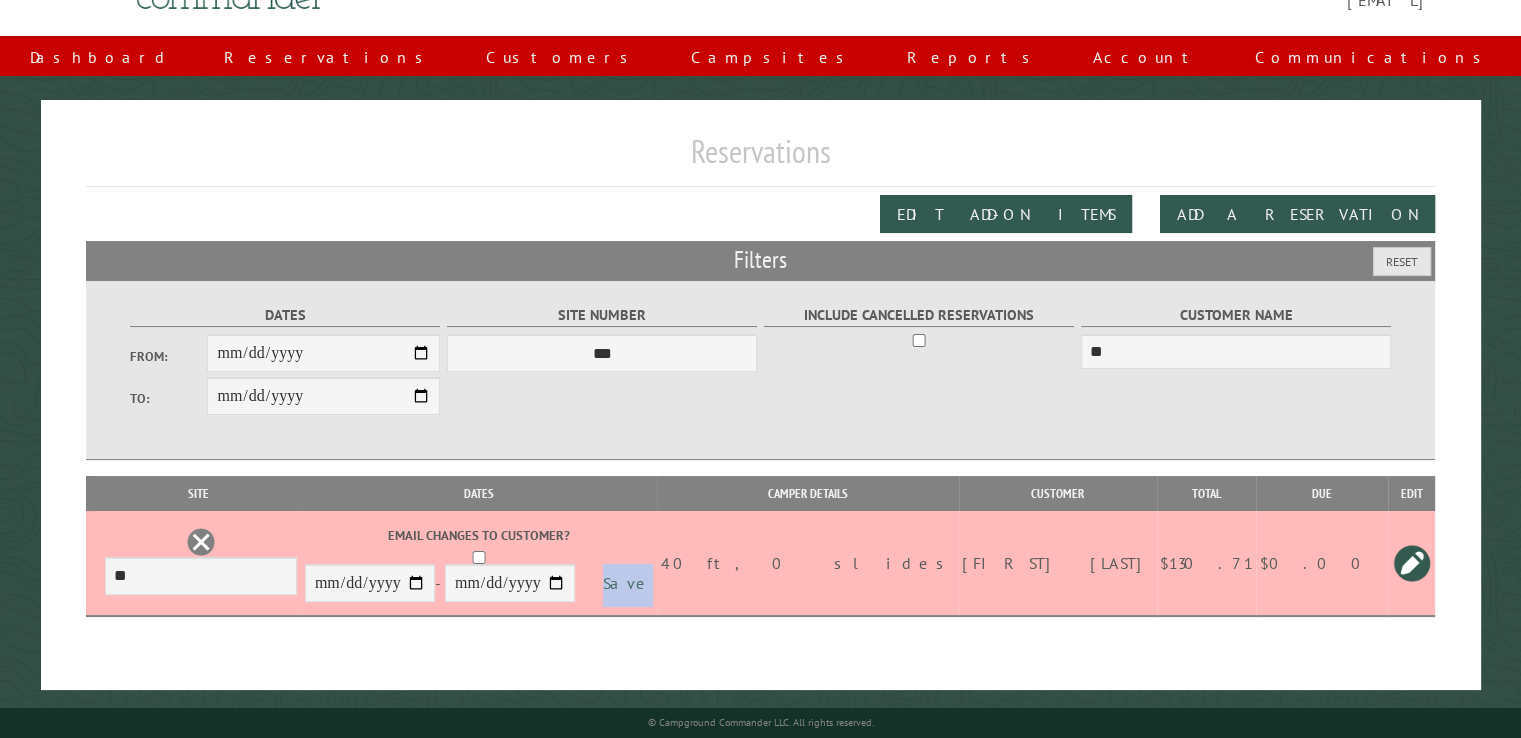 click on "Save" at bounding box center (671, 584) 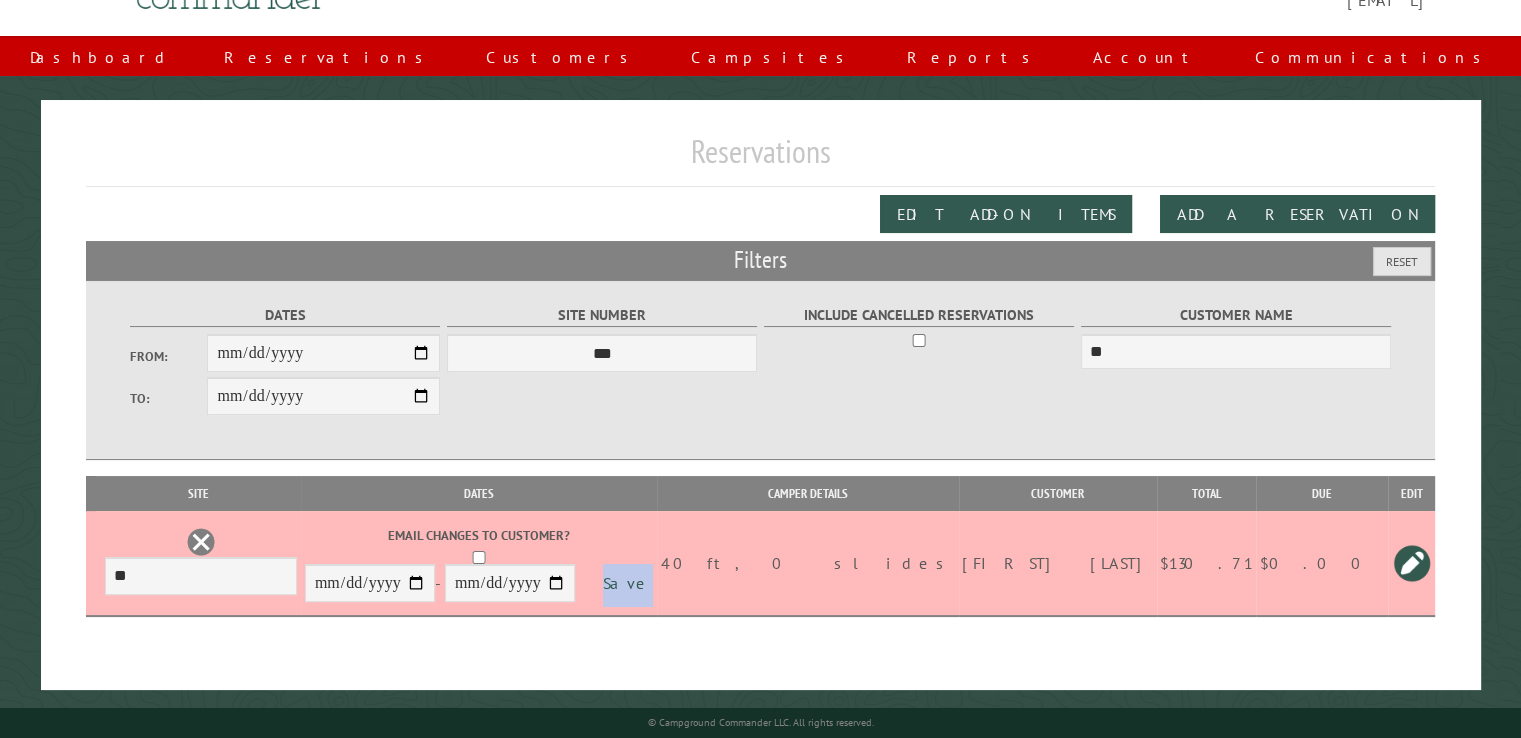 click on "**********" at bounding box center (212, 563) 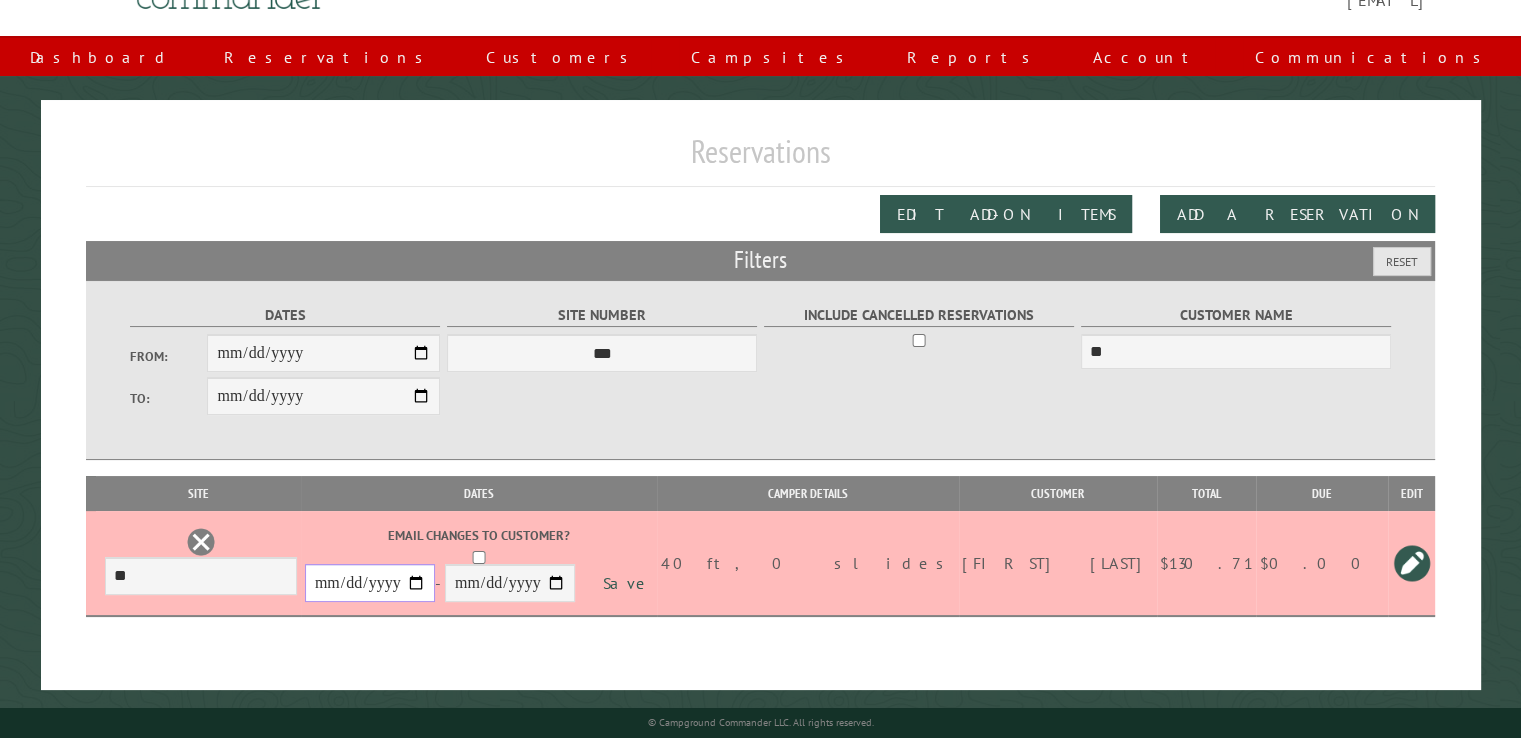 click on "**********" at bounding box center [413, 583] 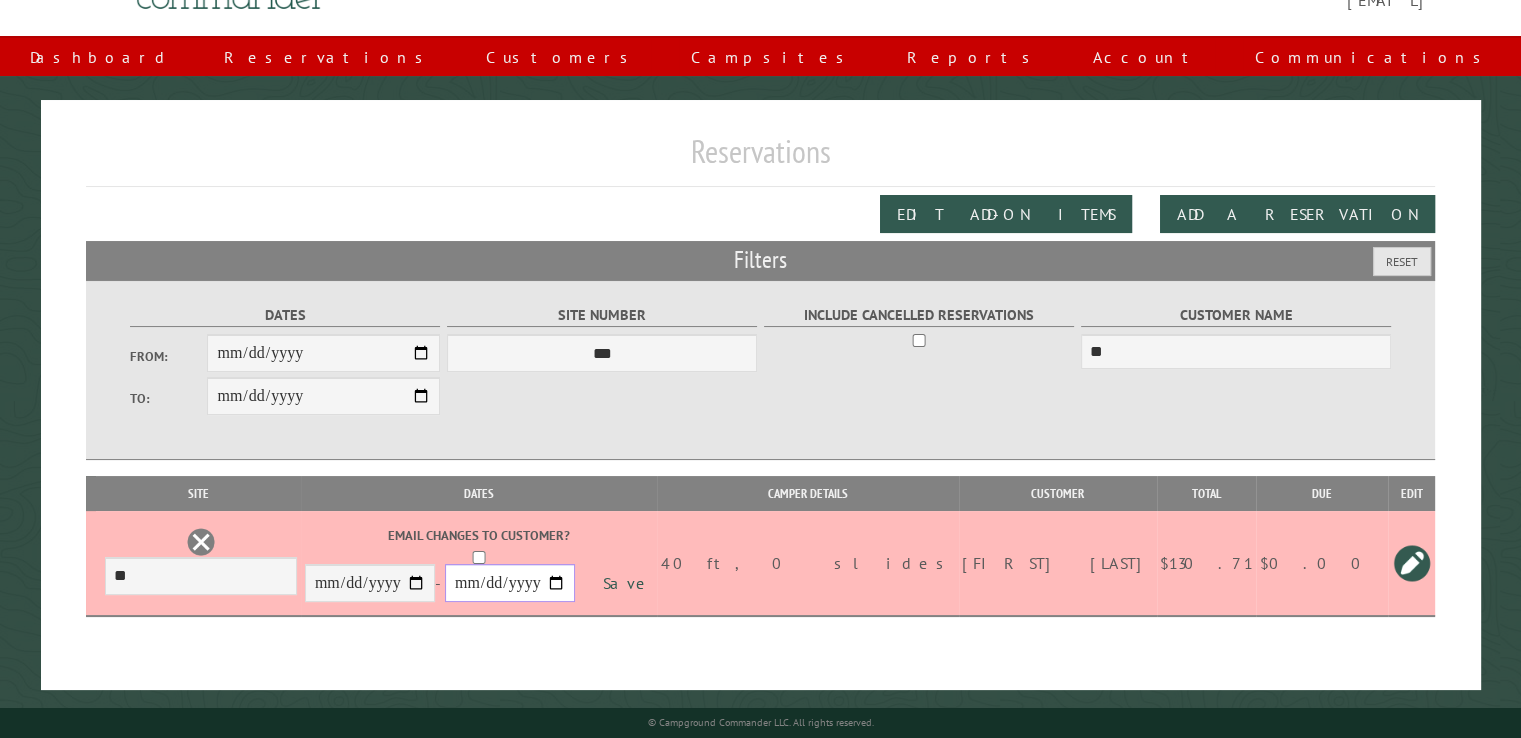 click on "**********" at bounding box center [553, 583] 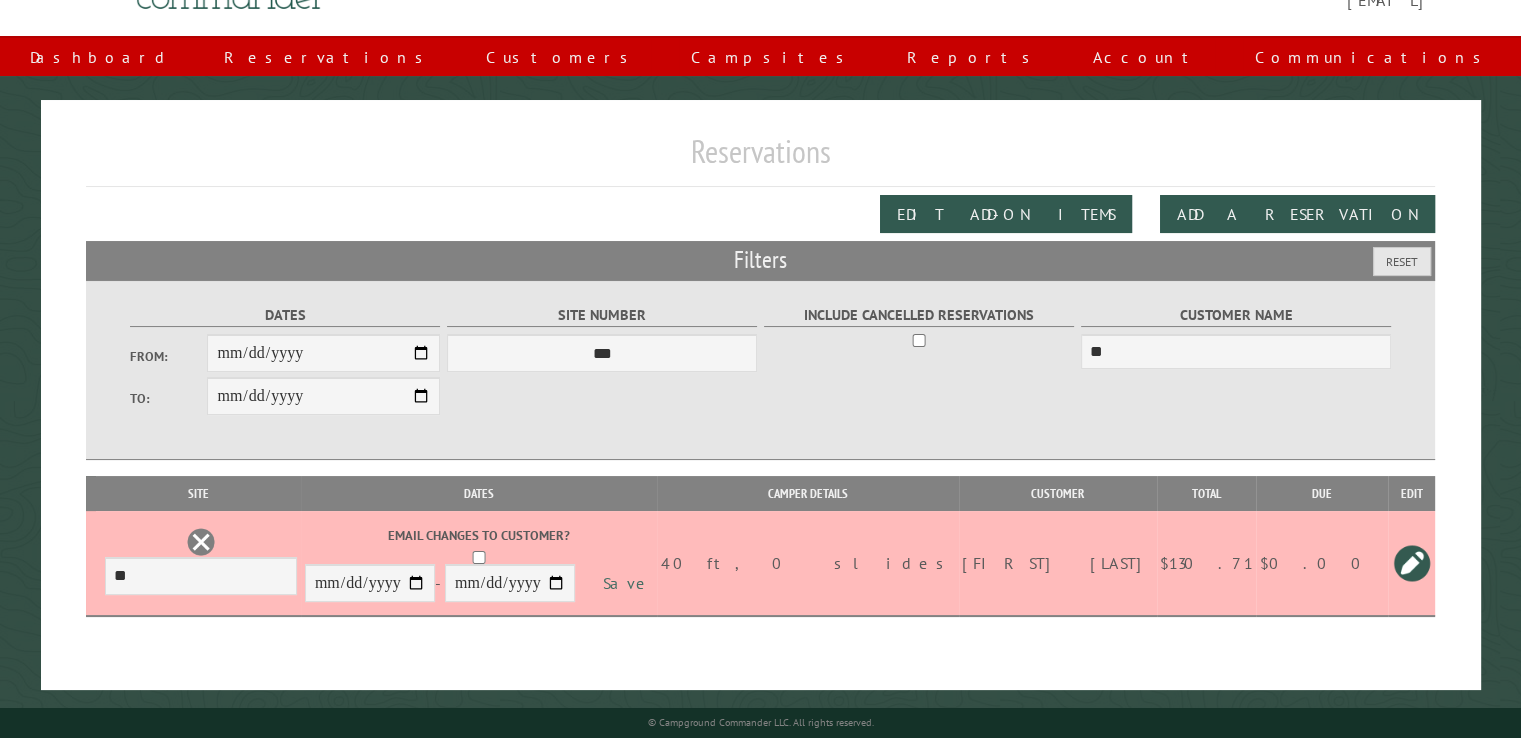 click on "Save" at bounding box center (671, 584) 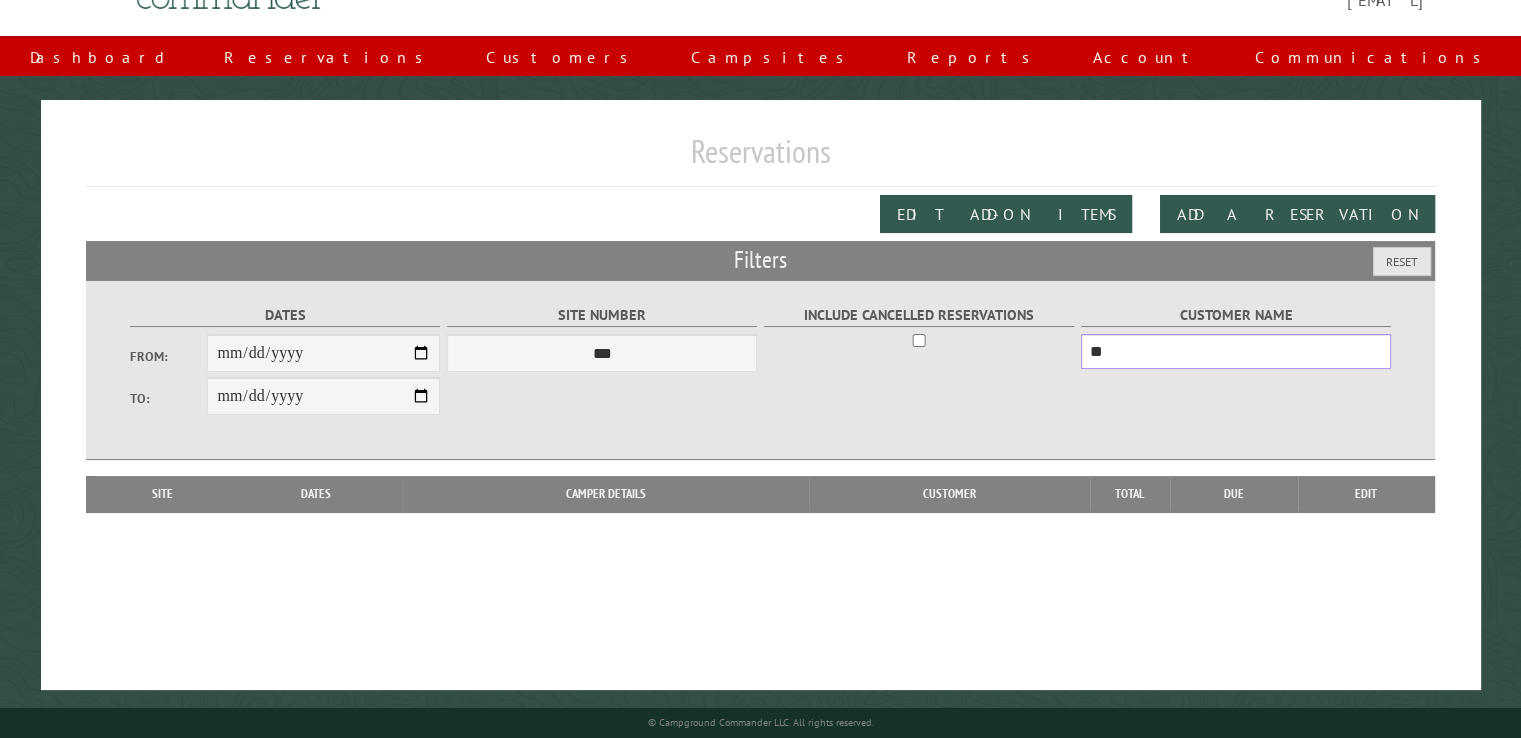 click on "**" at bounding box center (1236, 351) 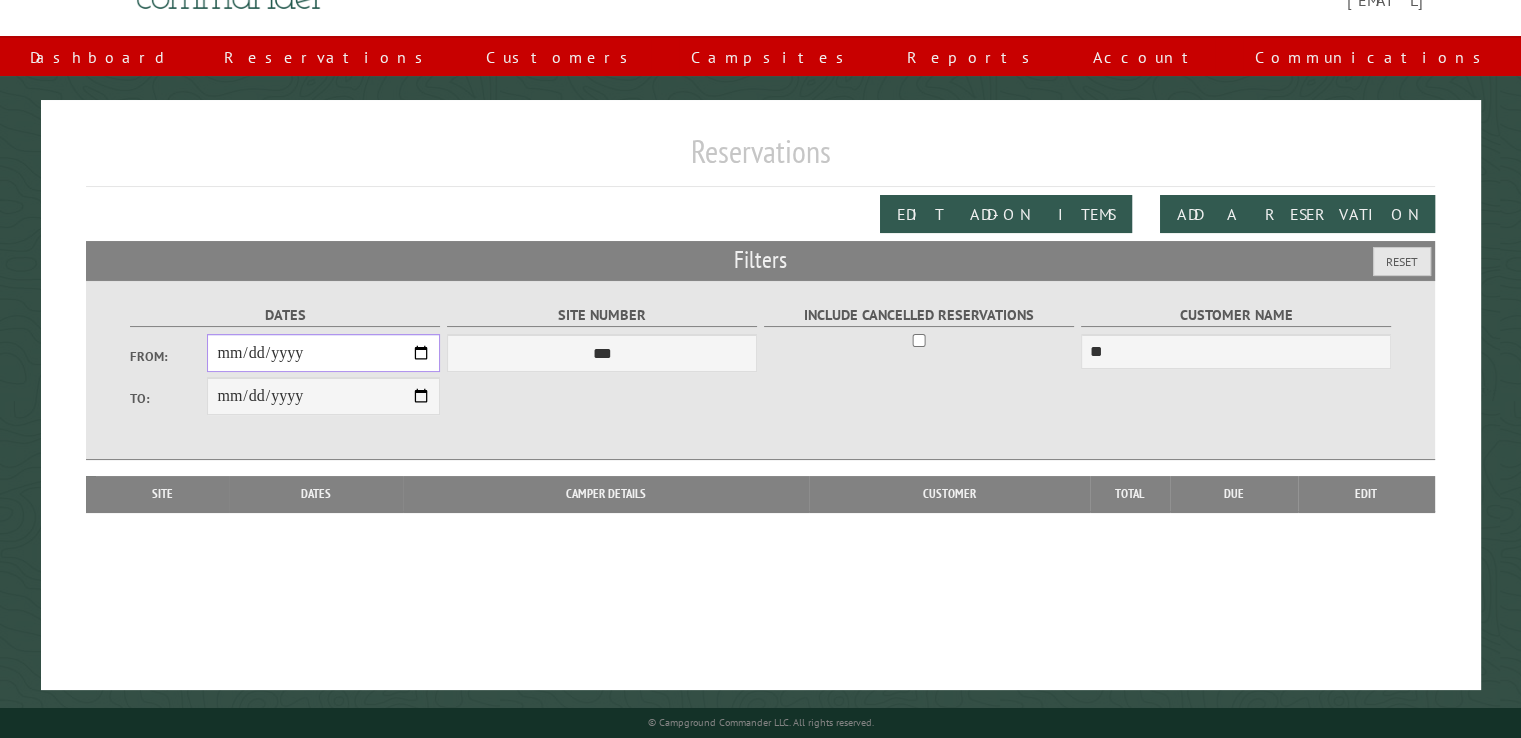 click on "**********" at bounding box center (323, 353) 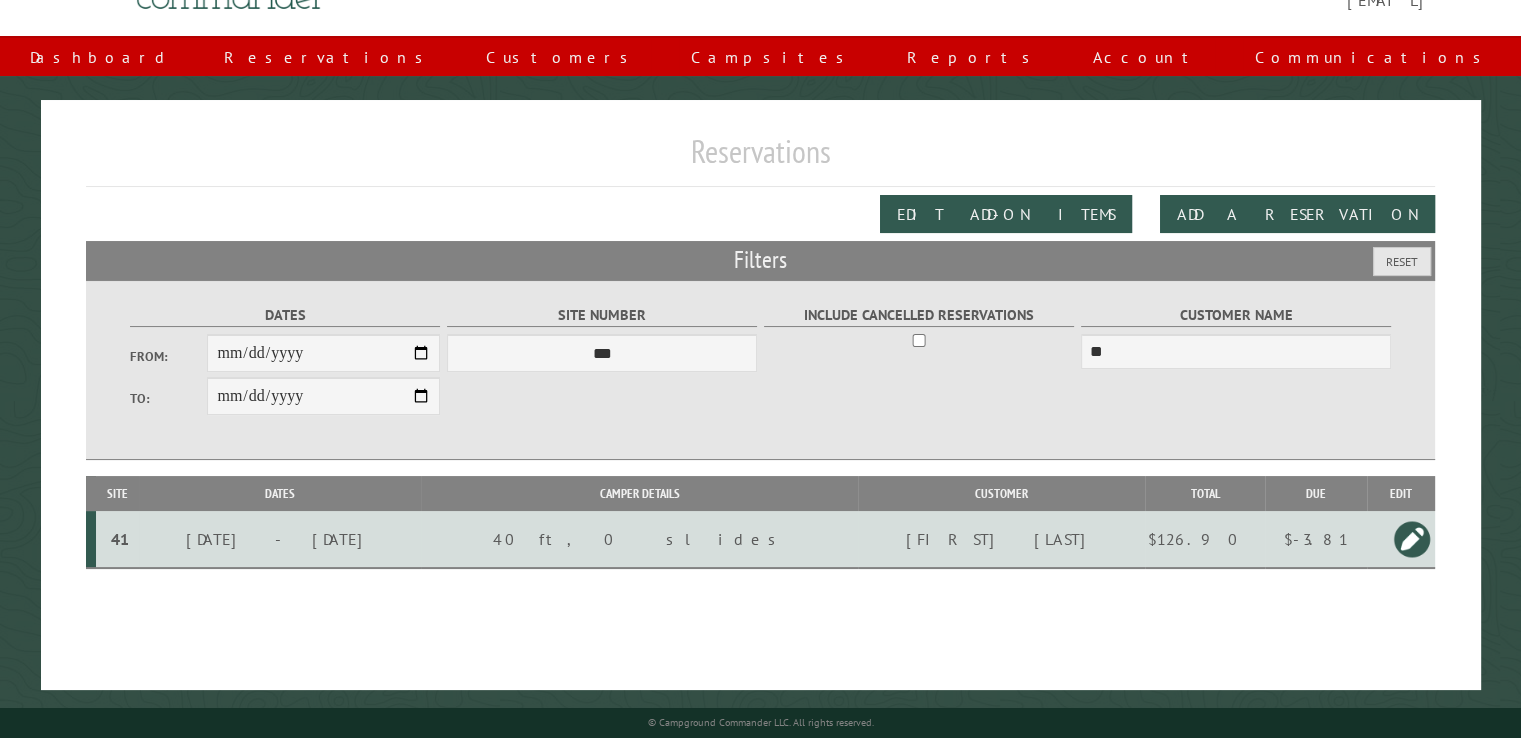 click on "$-3.81" at bounding box center (1296, 539) 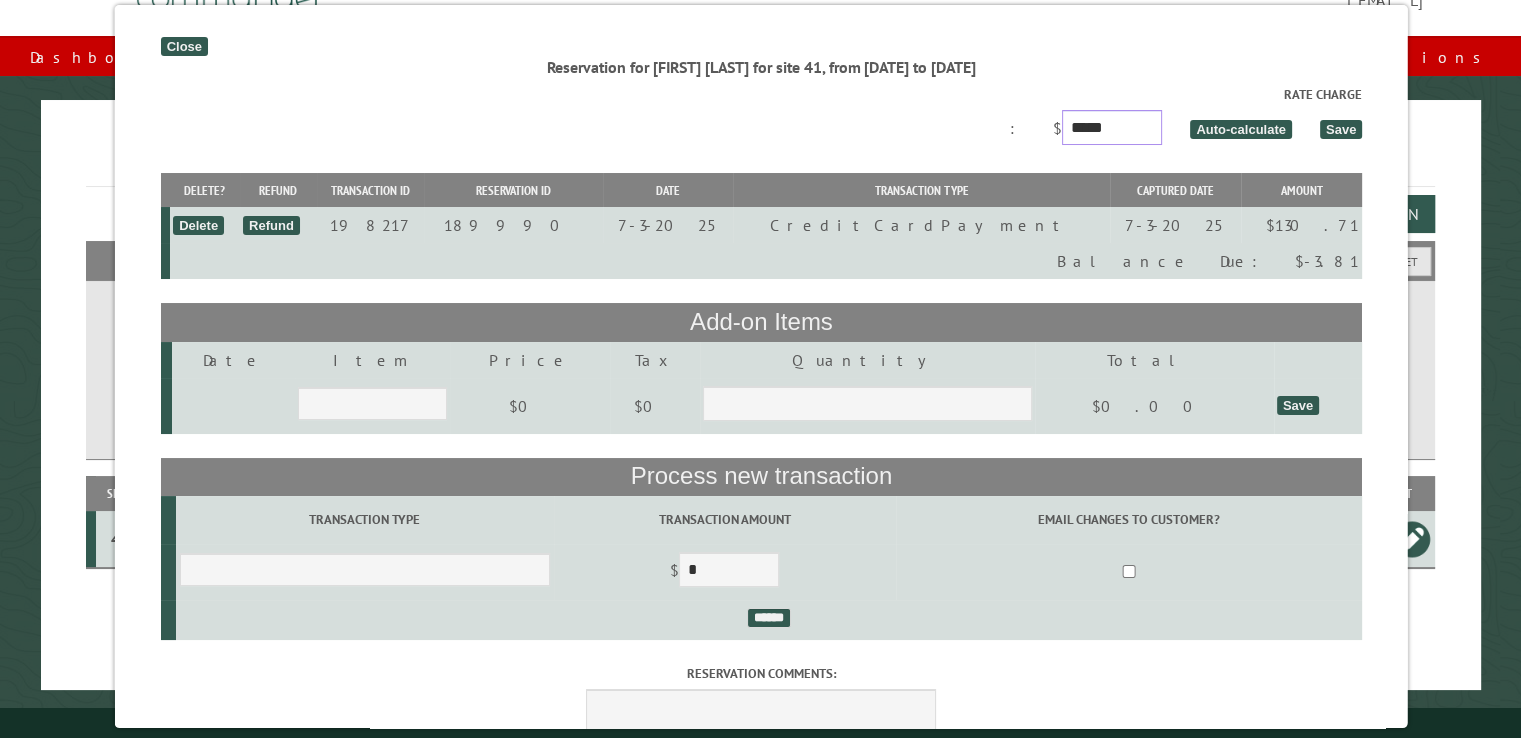 drag, startPoint x: 1166, startPoint y: 129, endPoint x: 1100, endPoint y: 125, distance: 66.1211 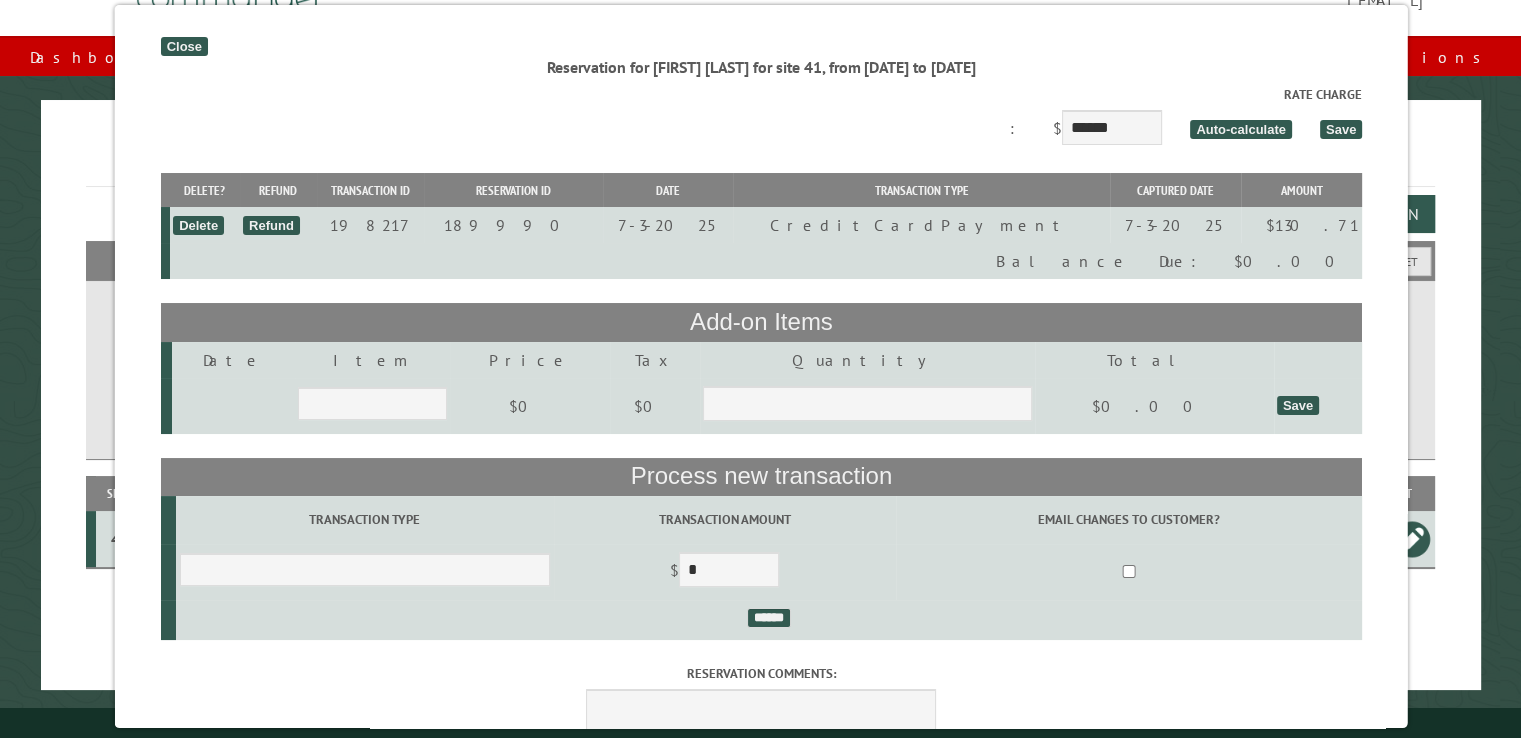 click on "Close" at bounding box center (183, 46) 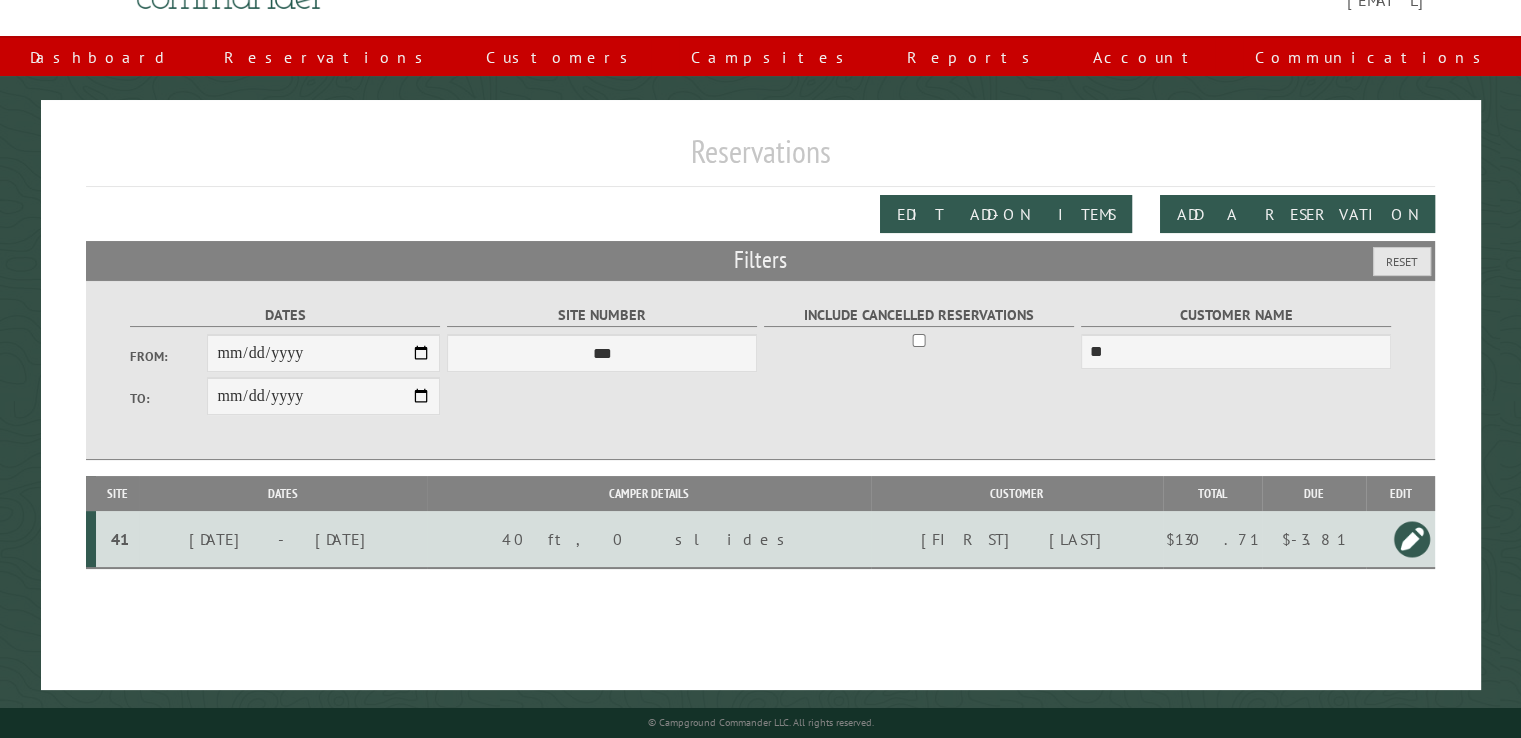 click on "$-3.81" at bounding box center [1293, 539] 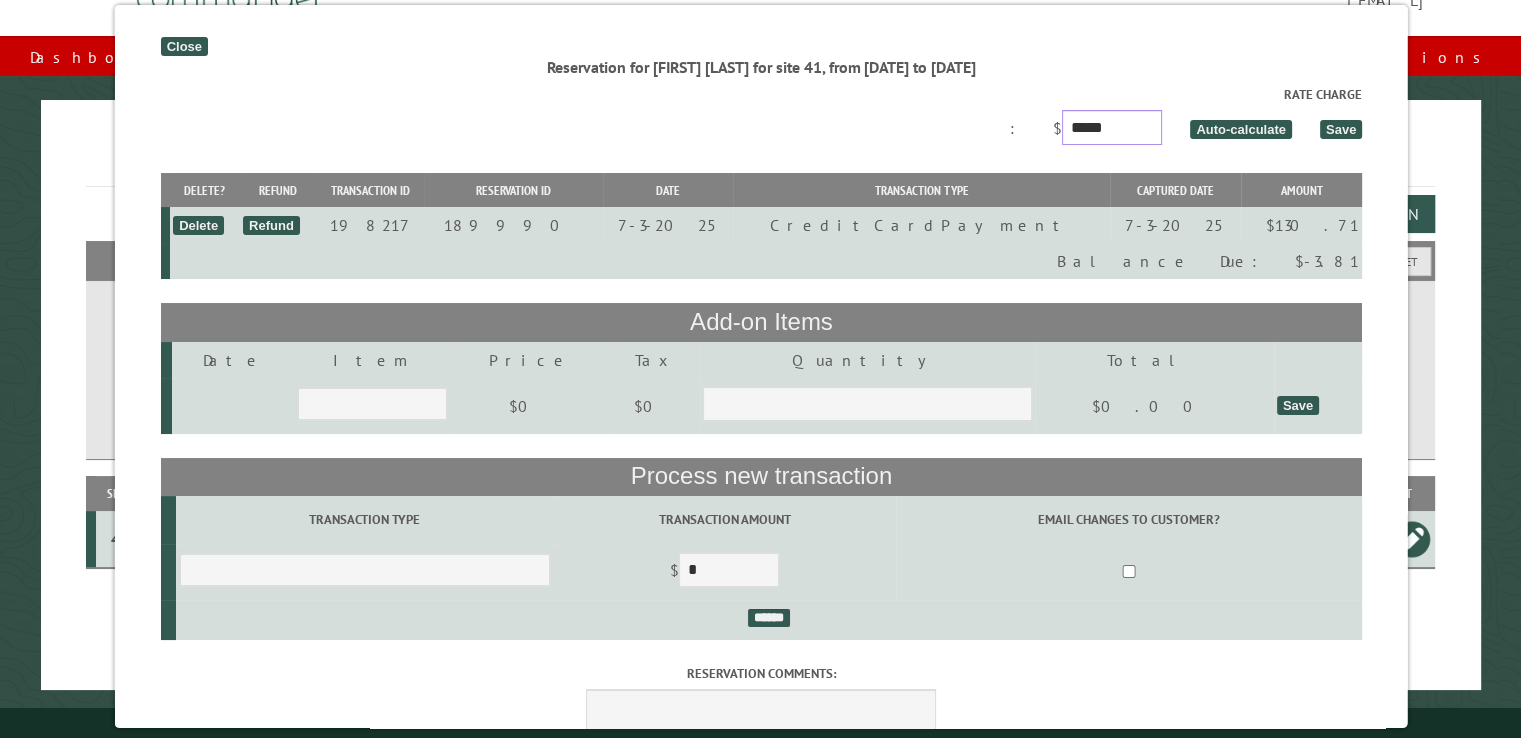 drag, startPoint x: 1154, startPoint y: 132, endPoint x: 1098, endPoint y: 129, distance: 56.0803 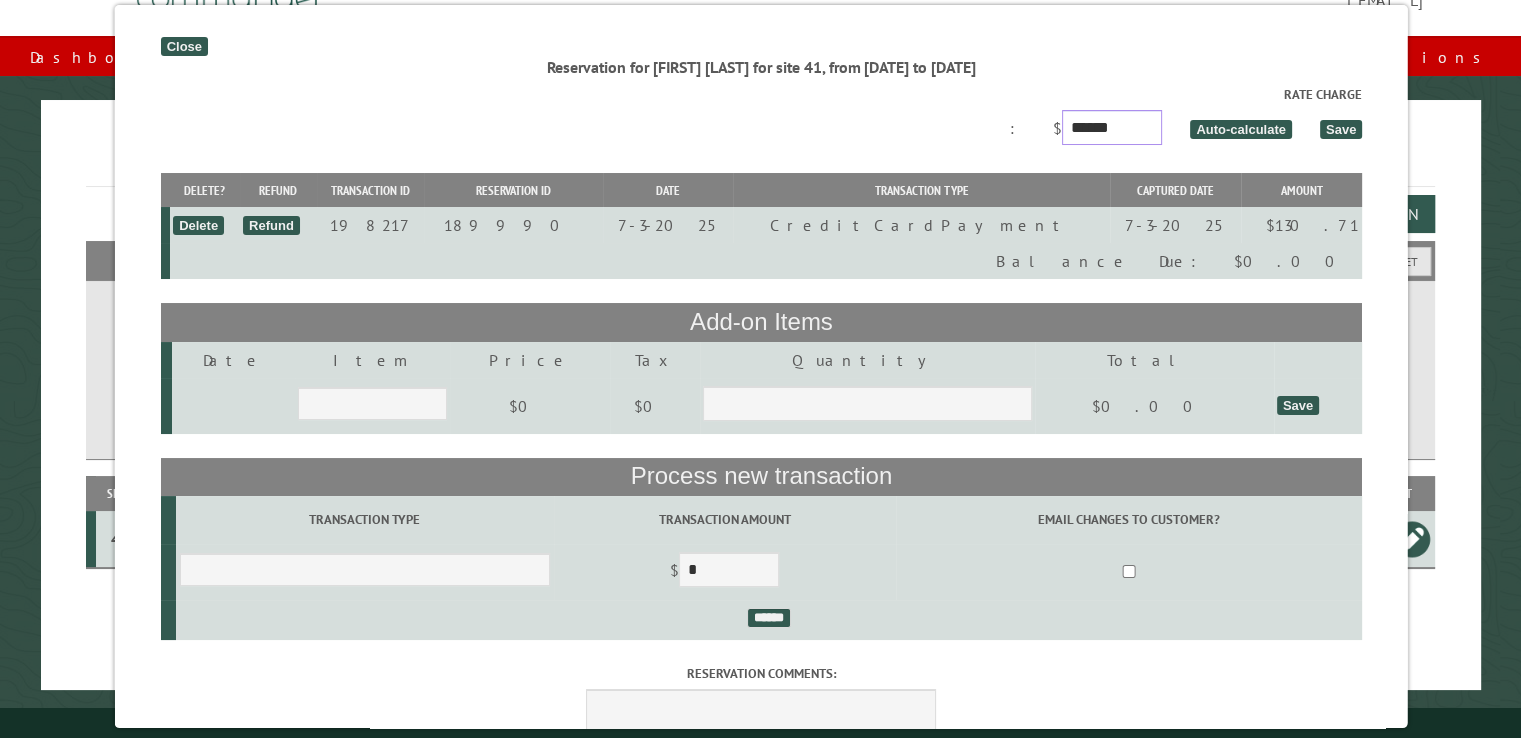 type on "******" 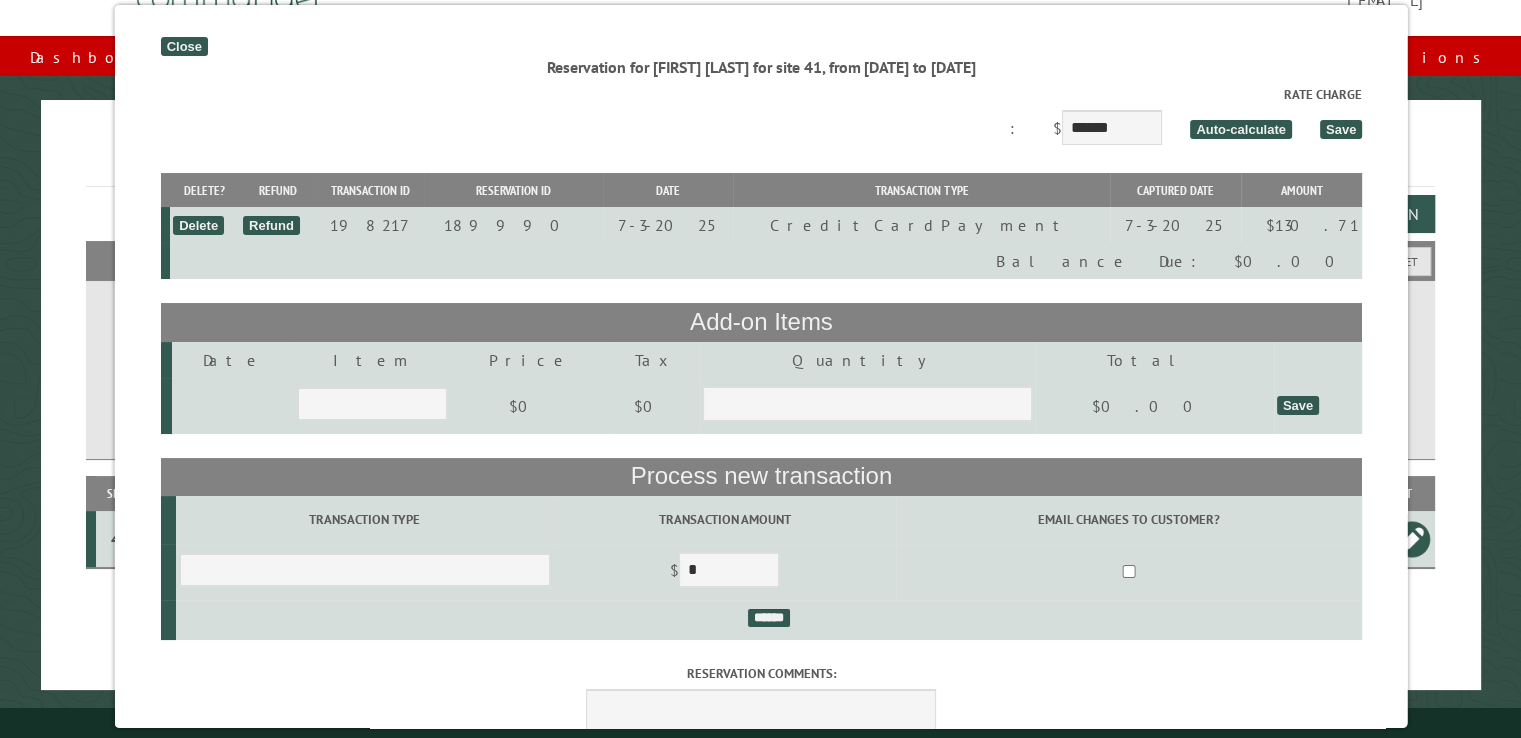 click on "Save" at bounding box center [1340, 129] 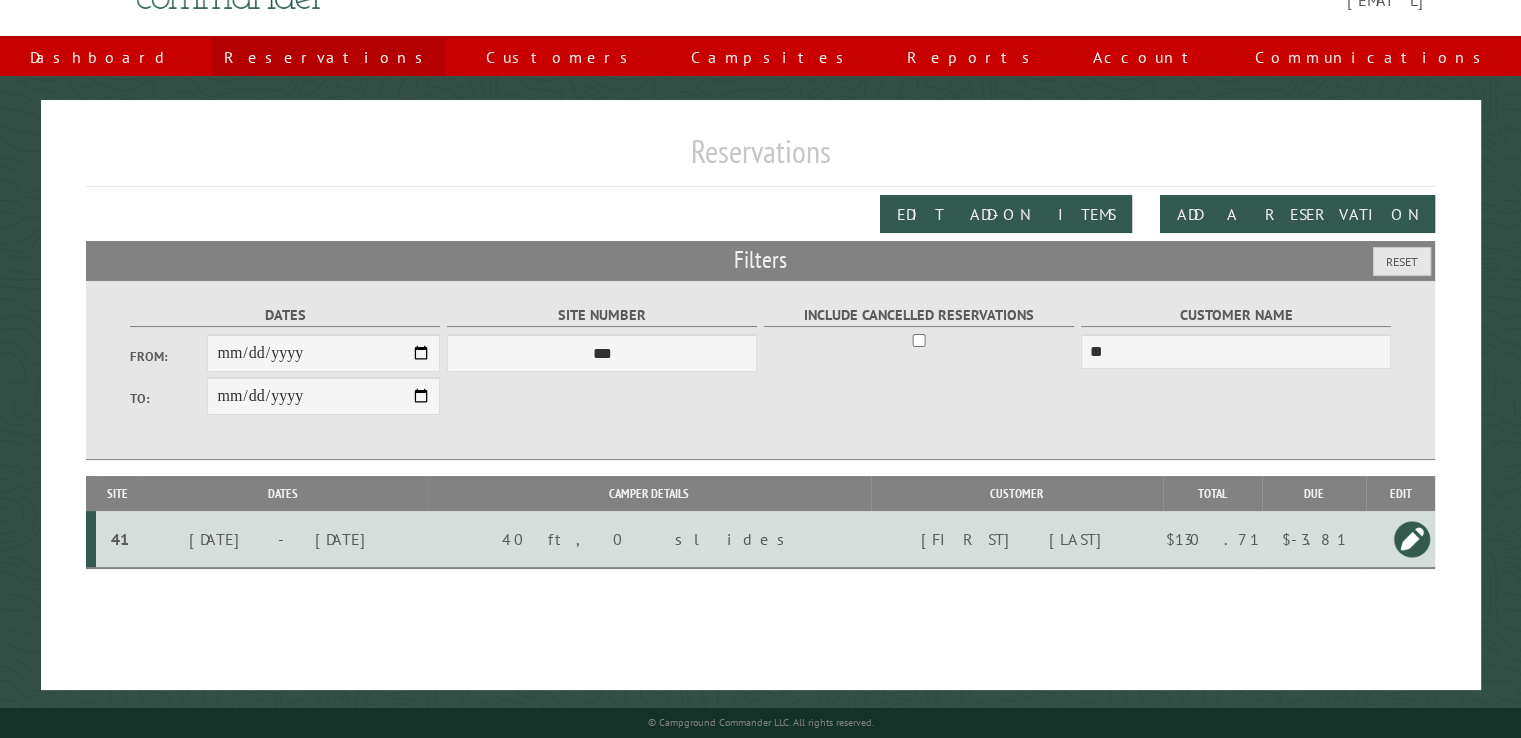 click on "Reservations" at bounding box center (329, 57) 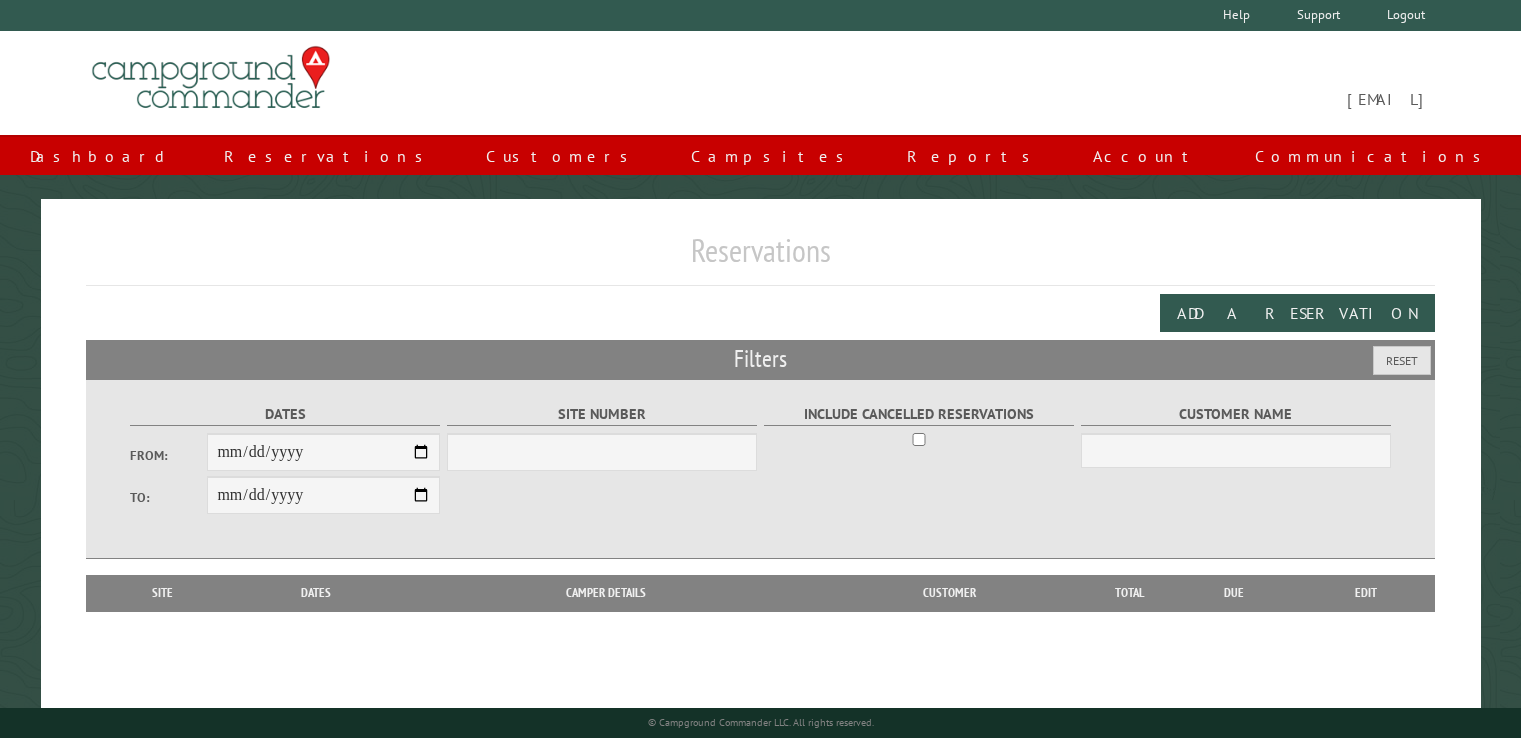 scroll, scrollTop: 0, scrollLeft: 0, axis: both 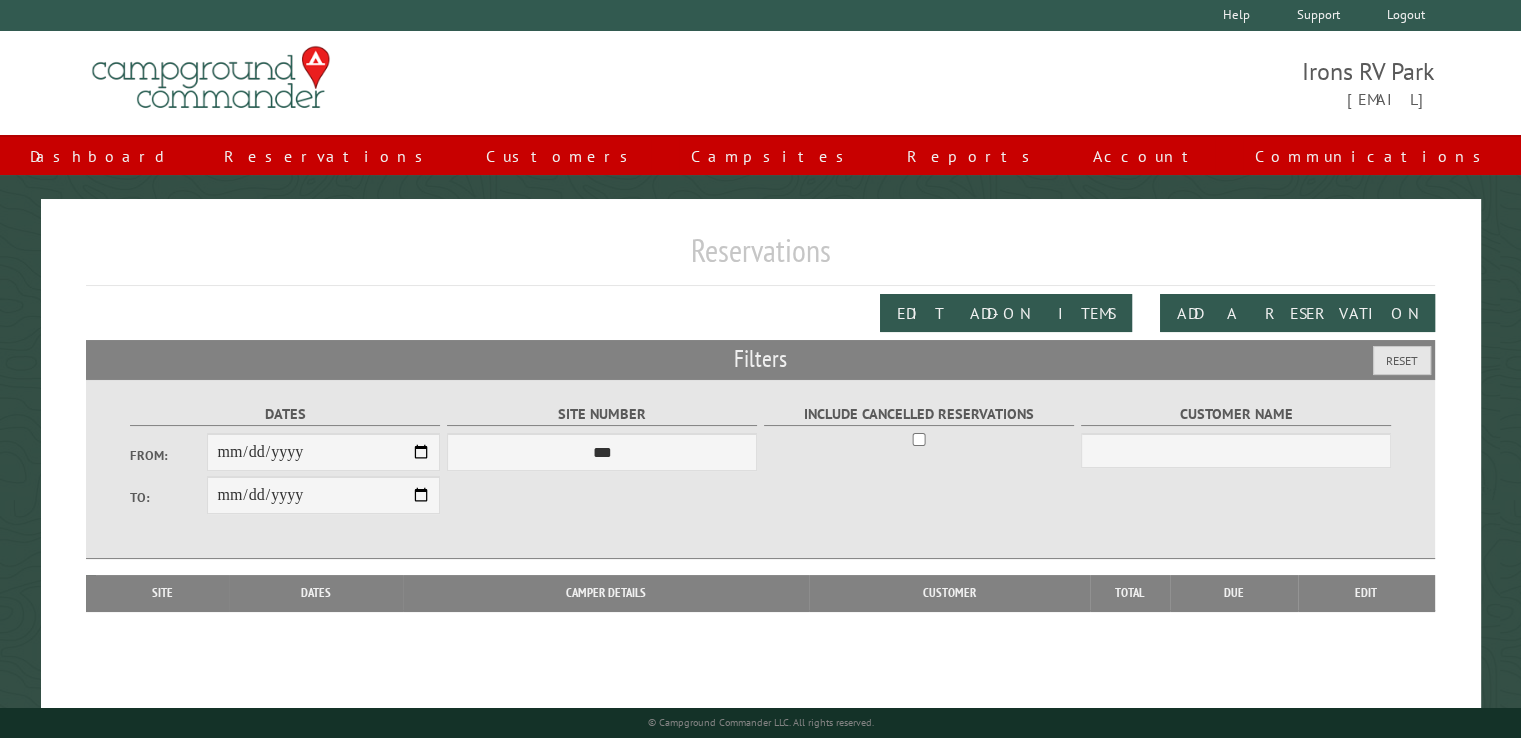 click on "**********" at bounding box center (761, 494) 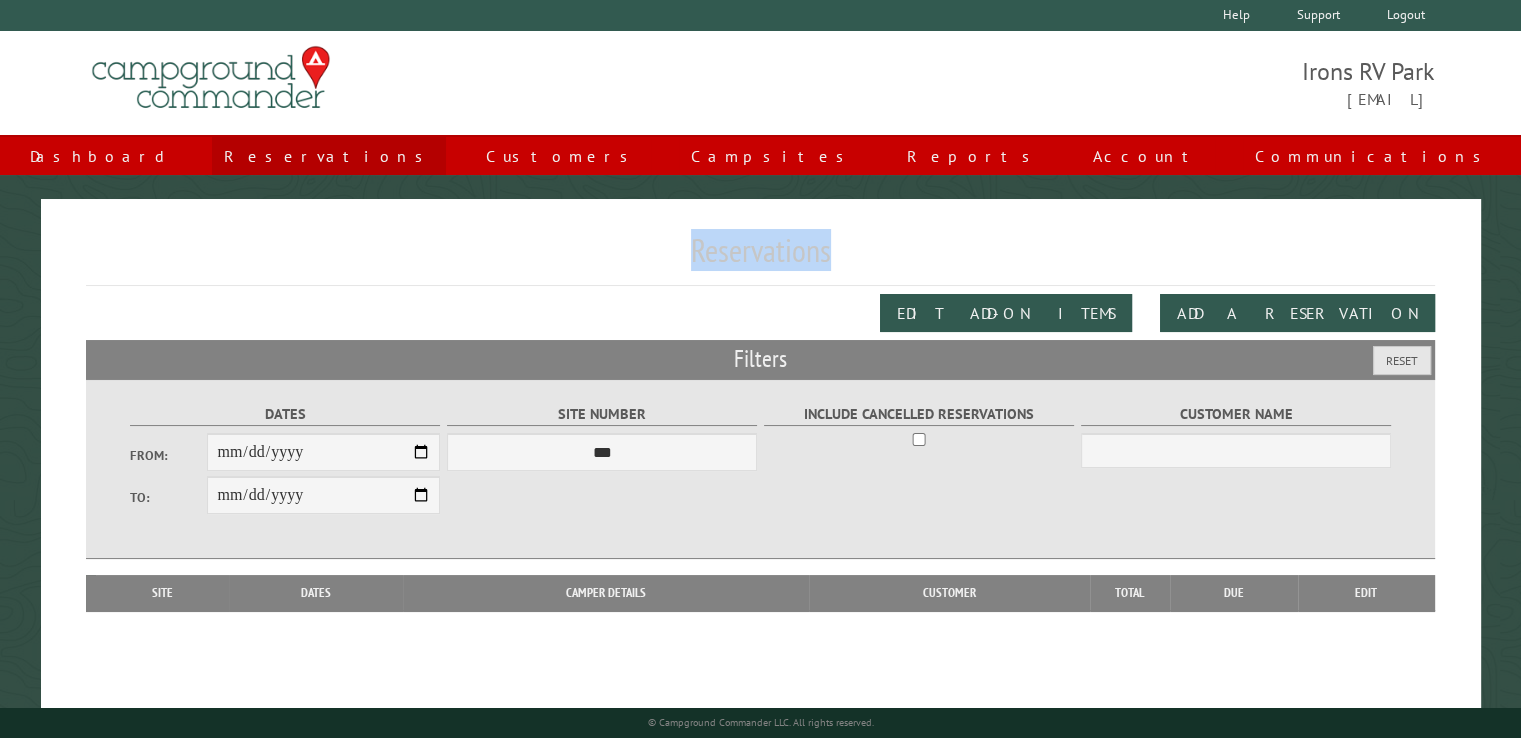 click on "Reservations" at bounding box center [329, 156] 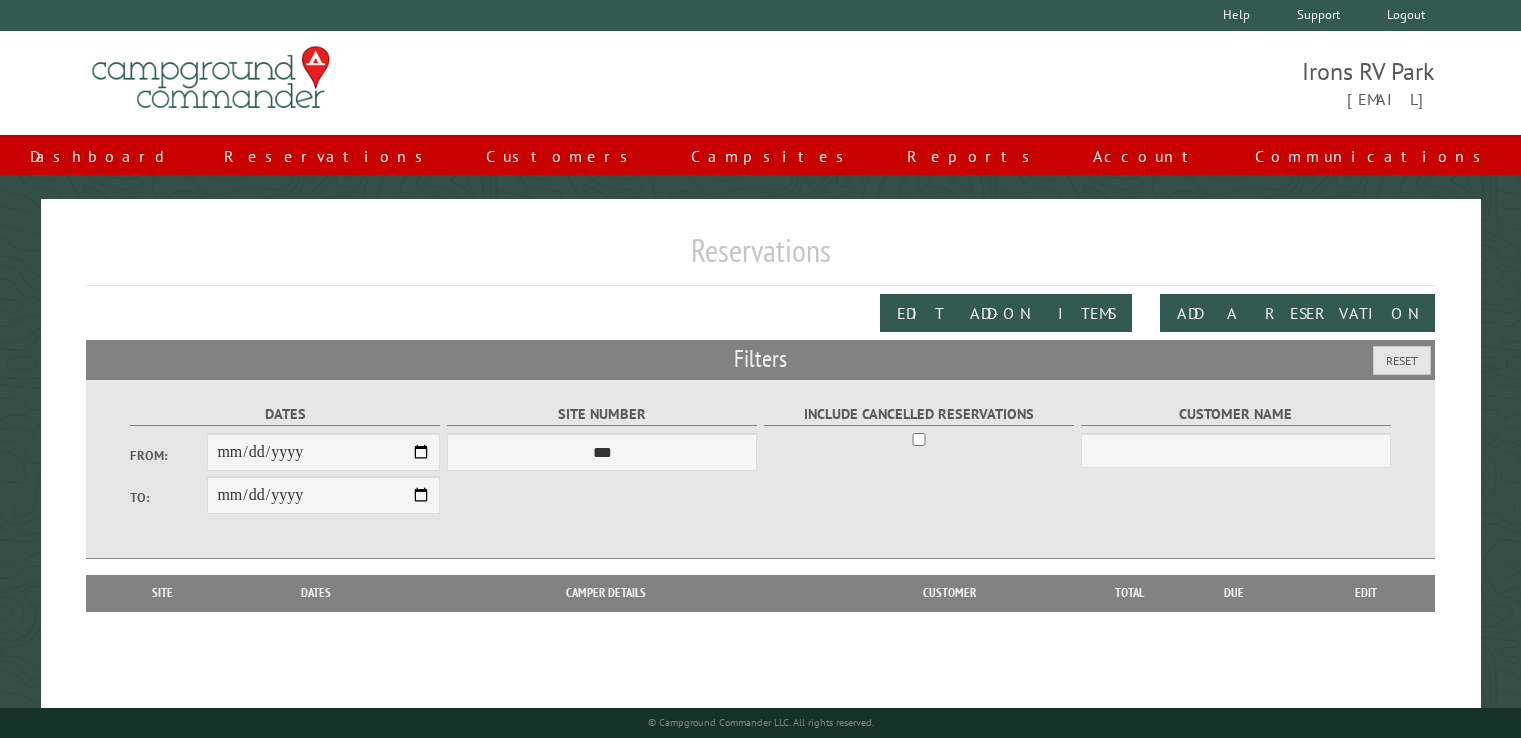 scroll, scrollTop: 0, scrollLeft: 0, axis: both 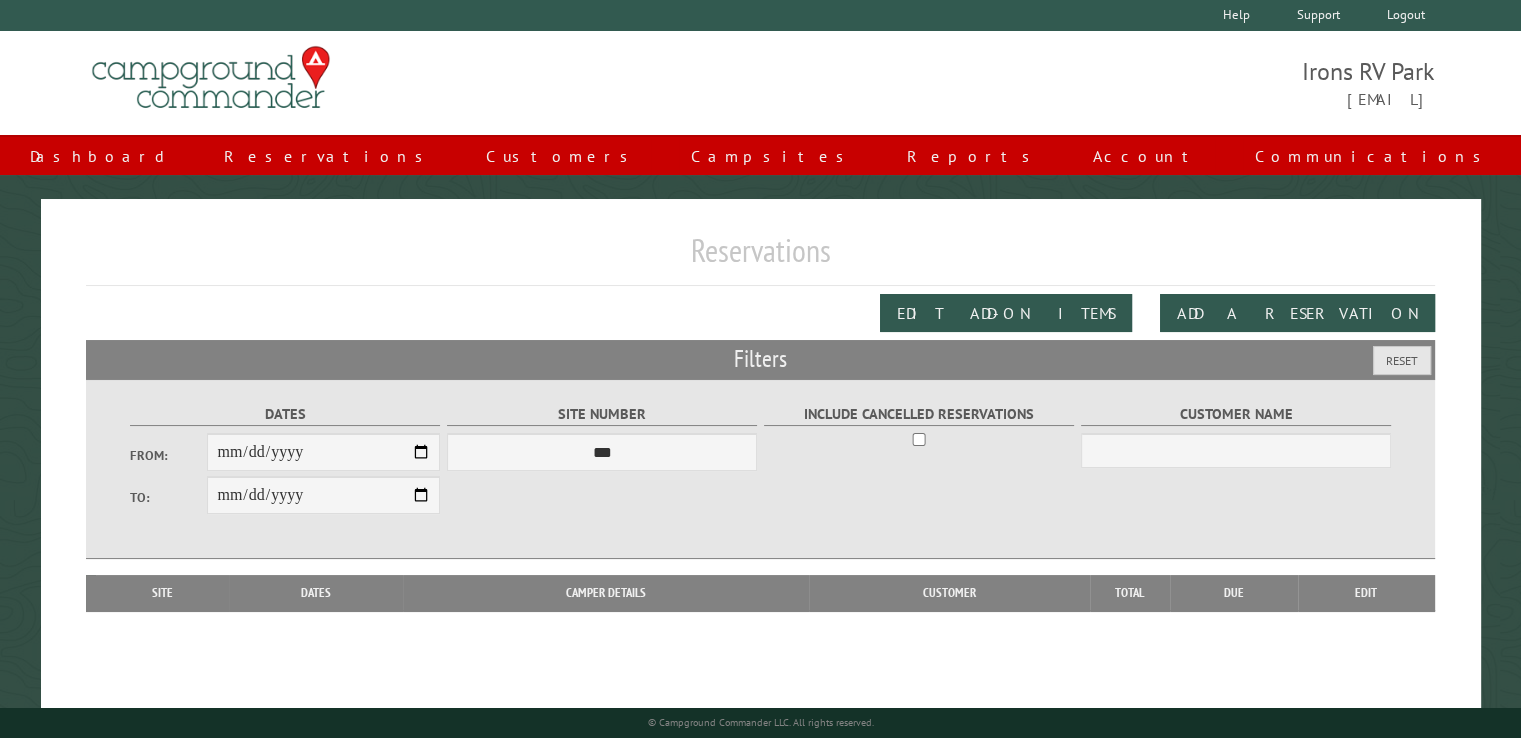 type on "**********" 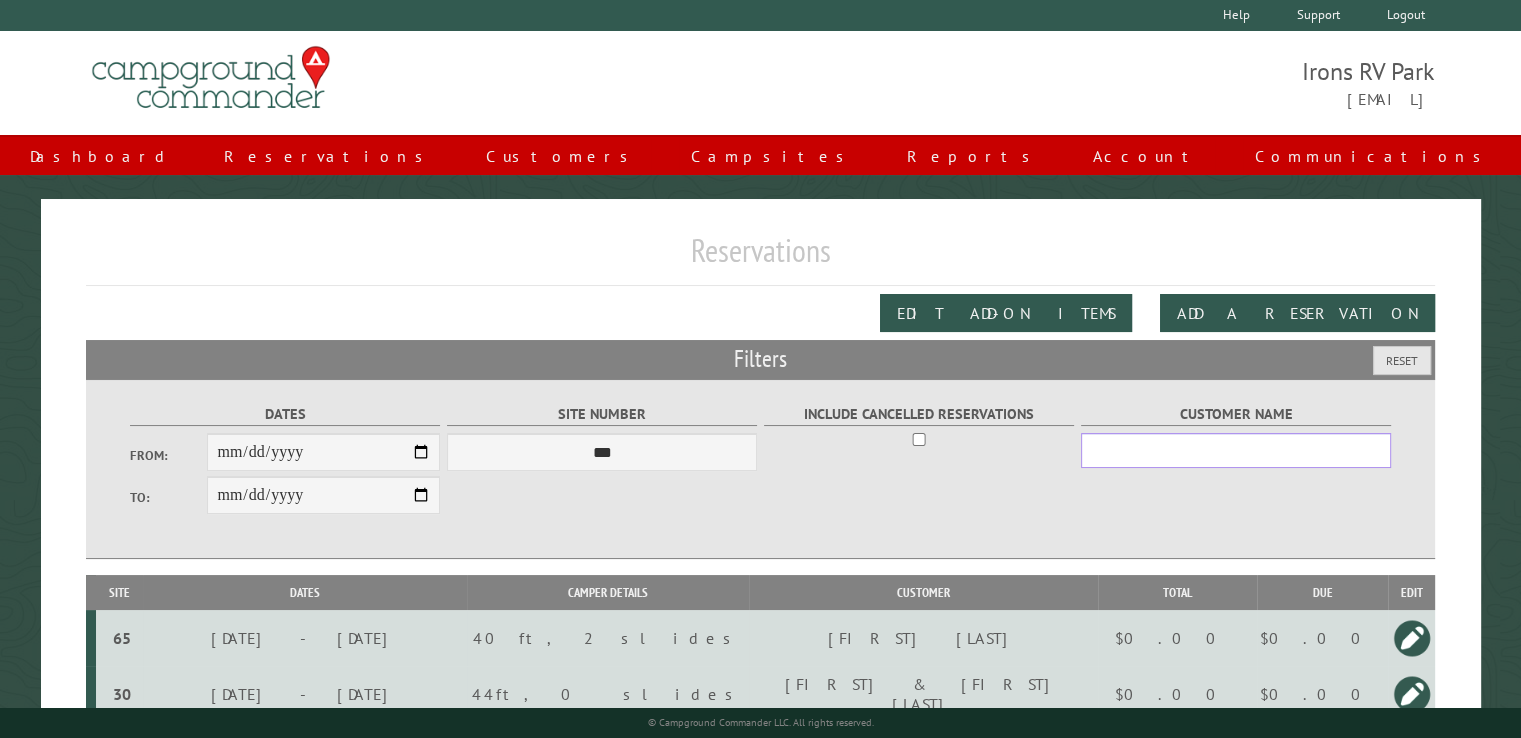 click on "Customer Name" at bounding box center (1236, 450) 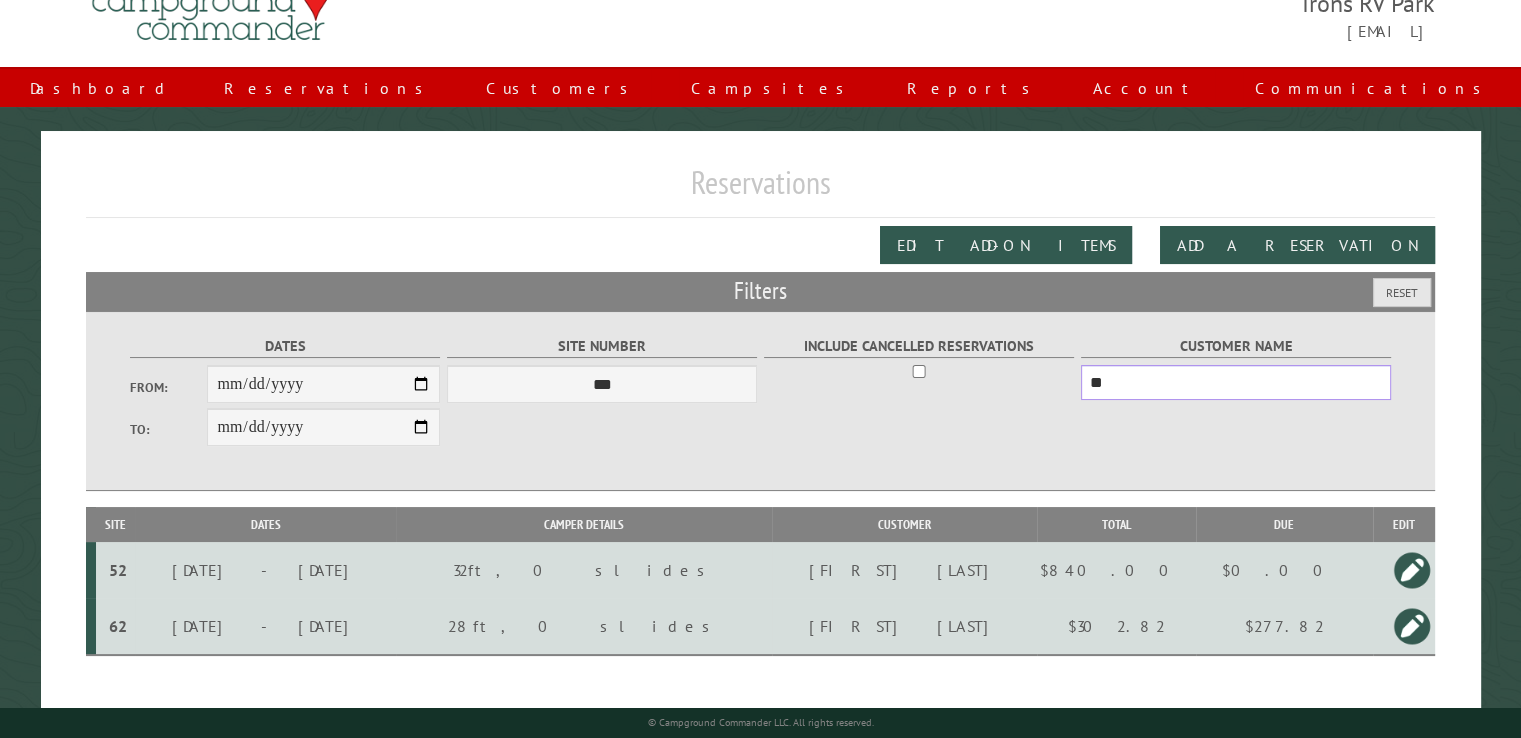 scroll, scrollTop: 99, scrollLeft: 0, axis: vertical 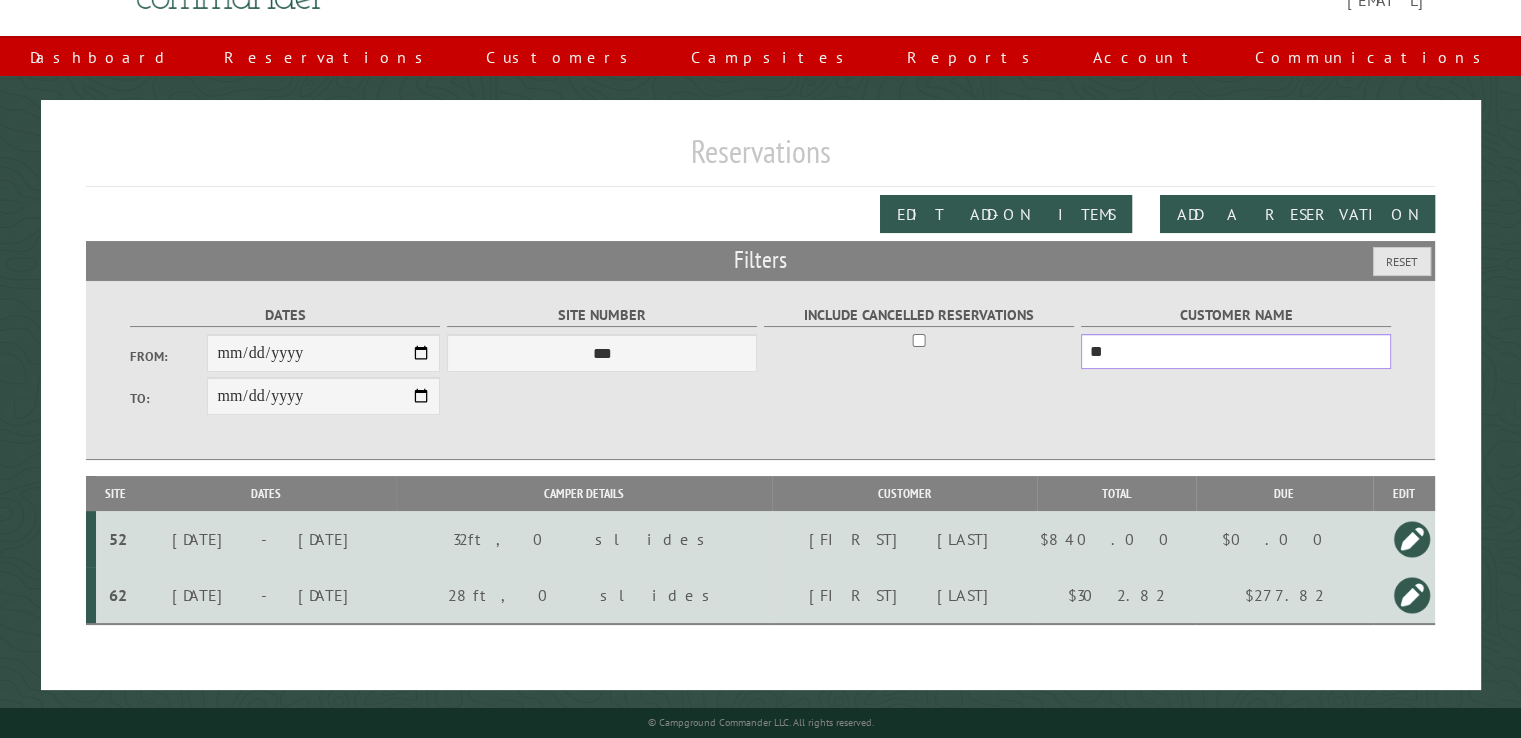 type on "**" 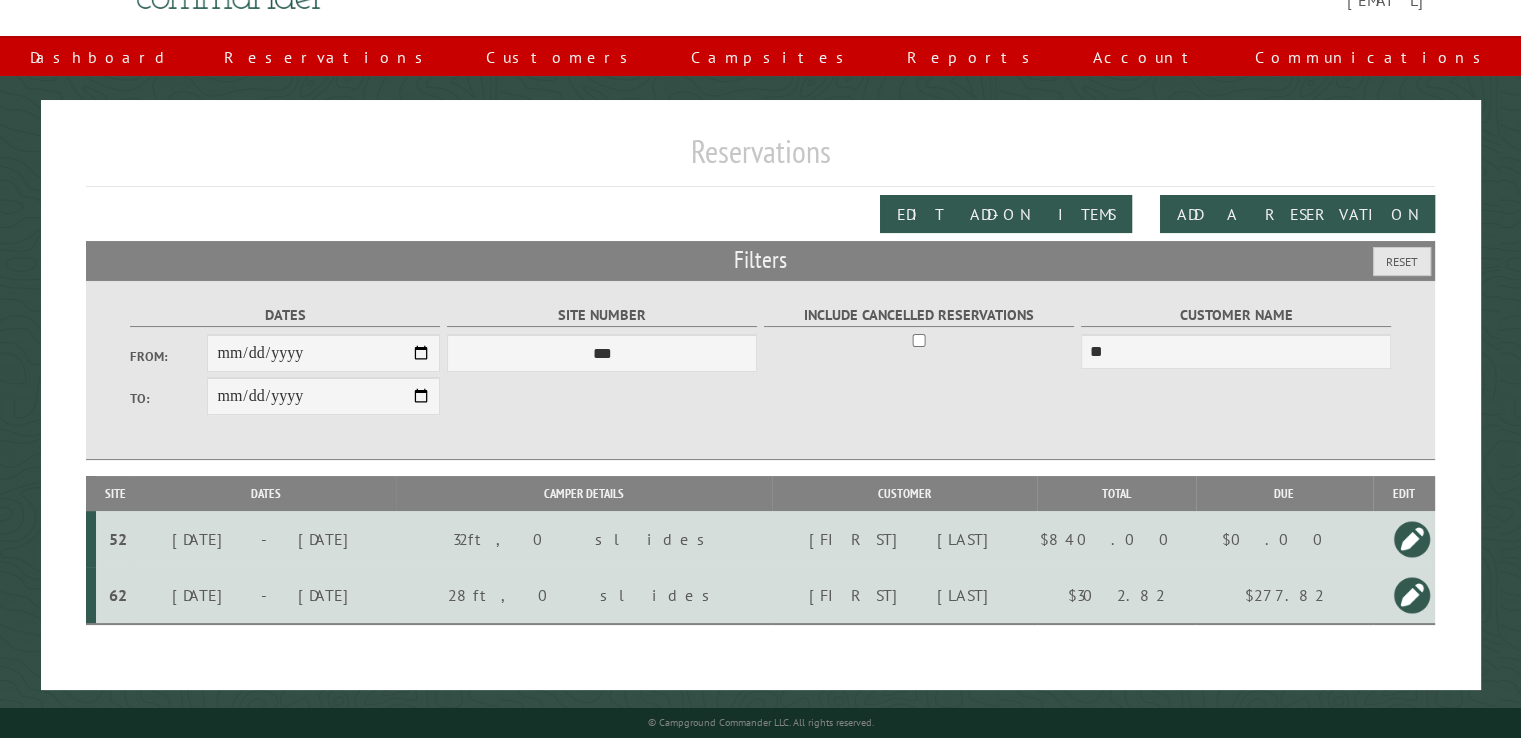 click on "$277.82" at bounding box center (1284, 539) 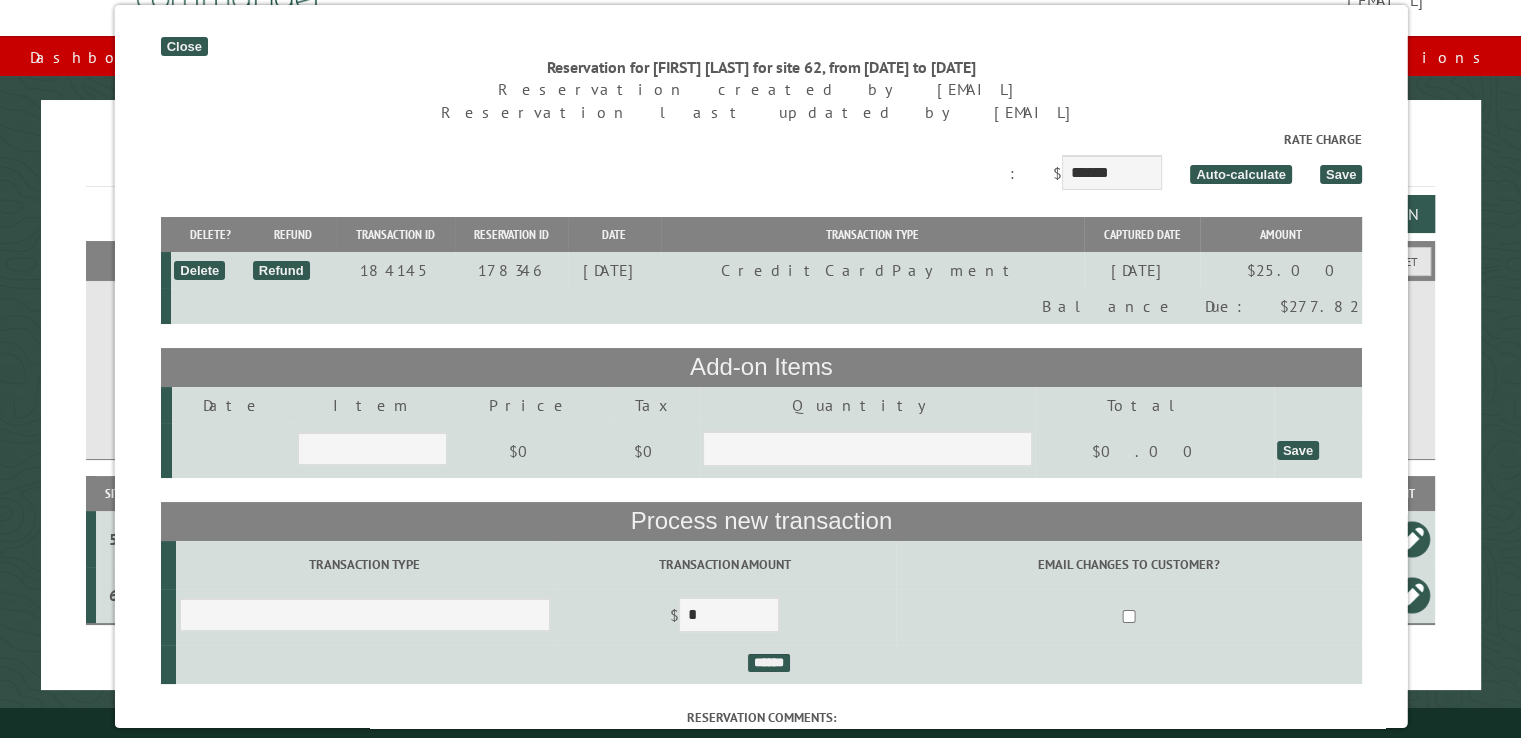 scroll, scrollTop: 100, scrollLeft: 0, axis: vertical 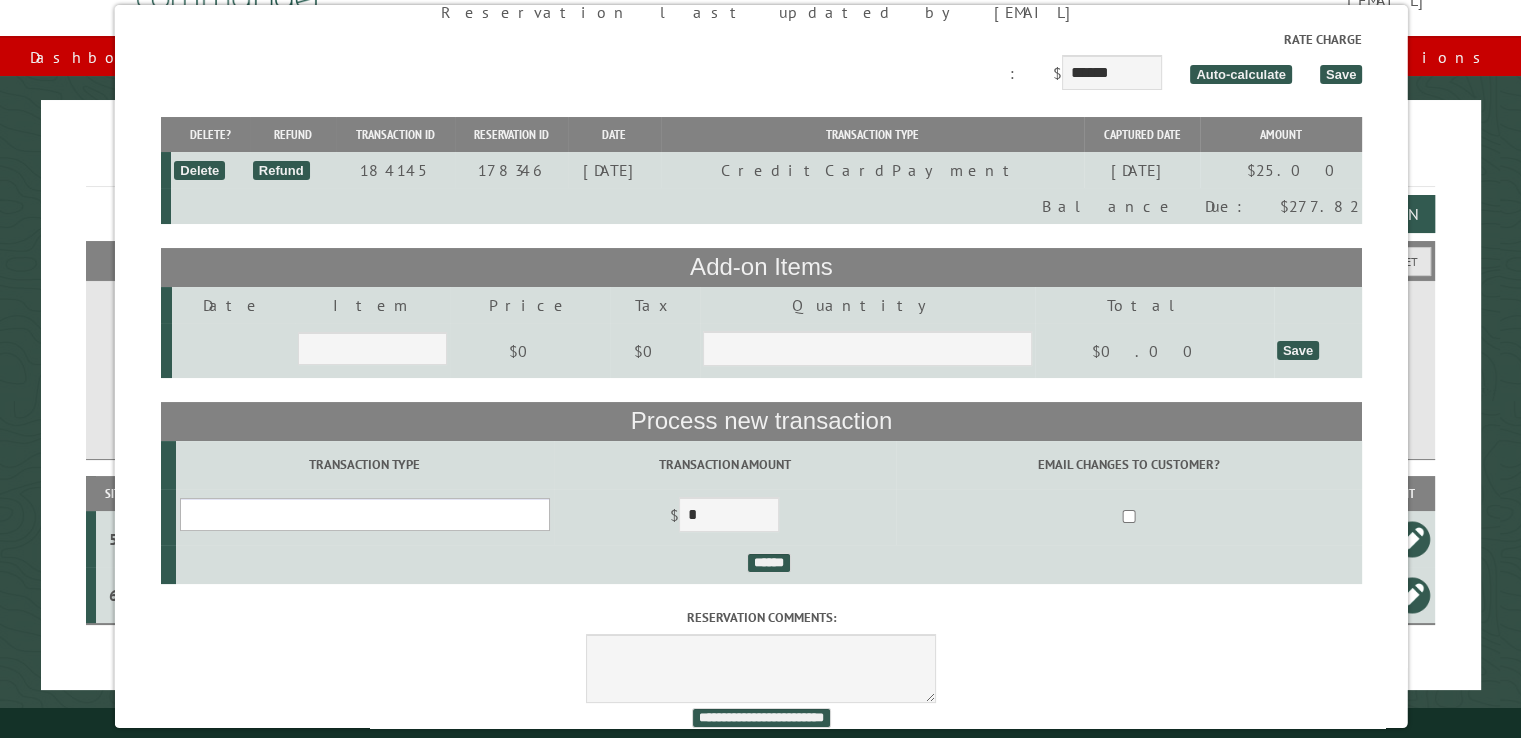 click on "**********" at bounding box center [364, 514] 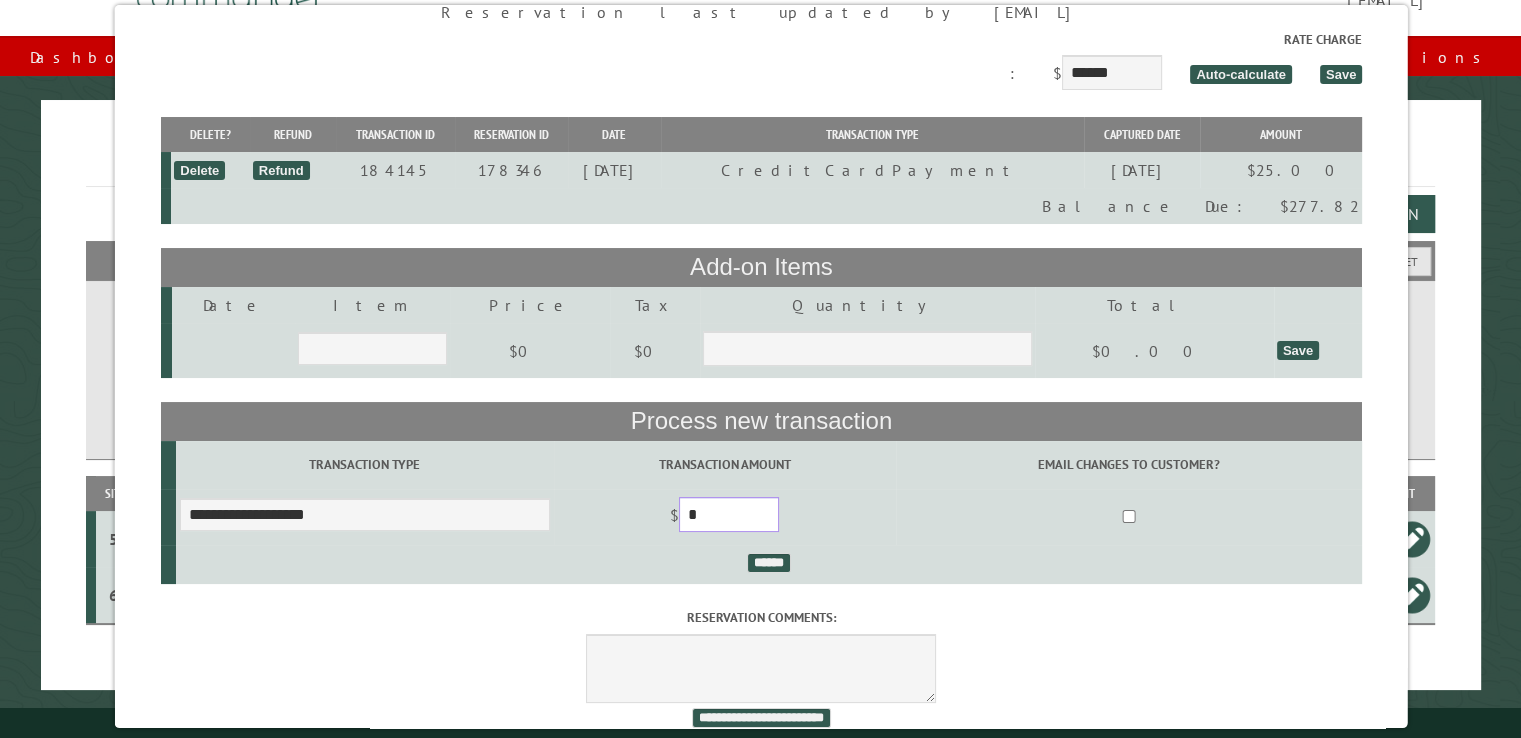 click on "*" at bounding box center [728, 514] 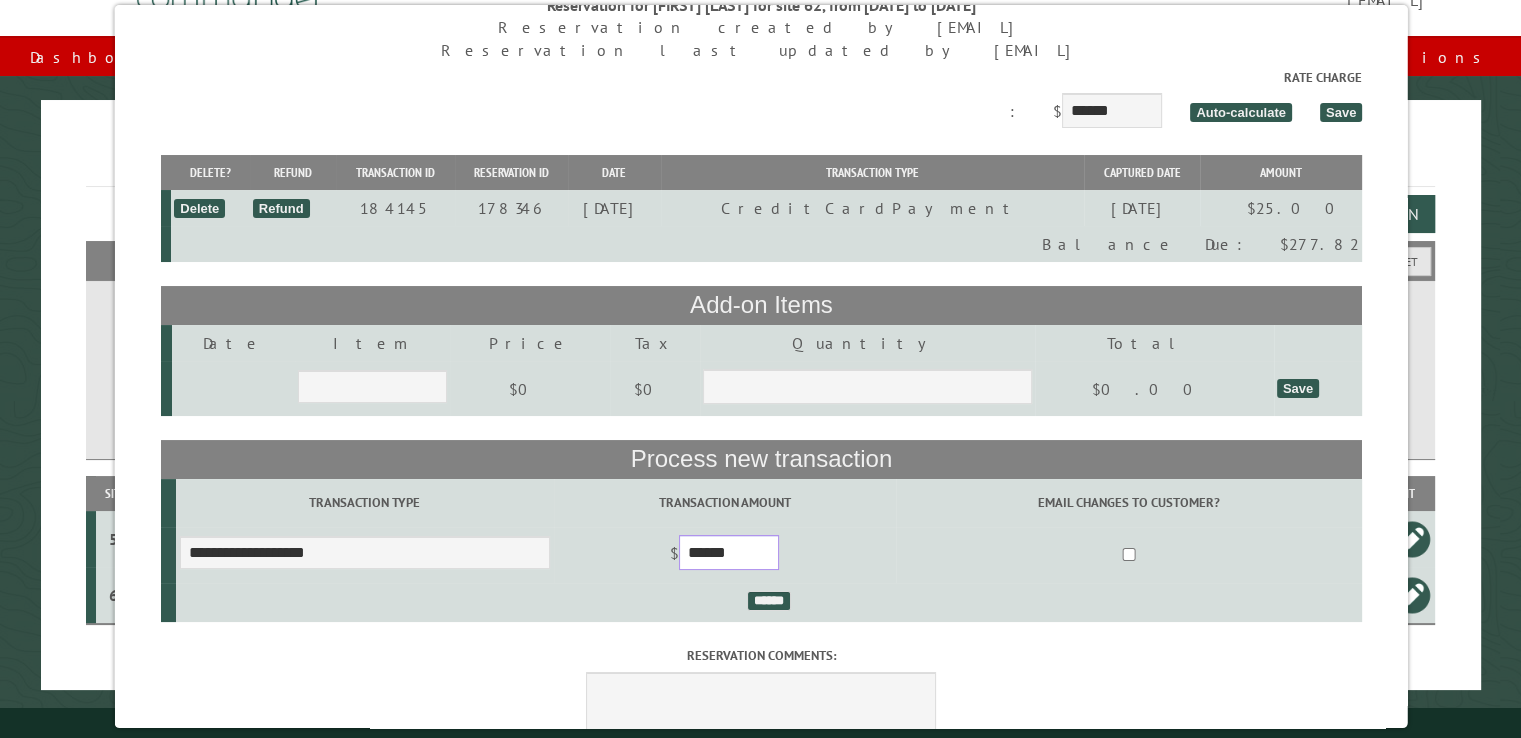 scroll, scrollTop: 0, scrollLeft: 0, axis: both 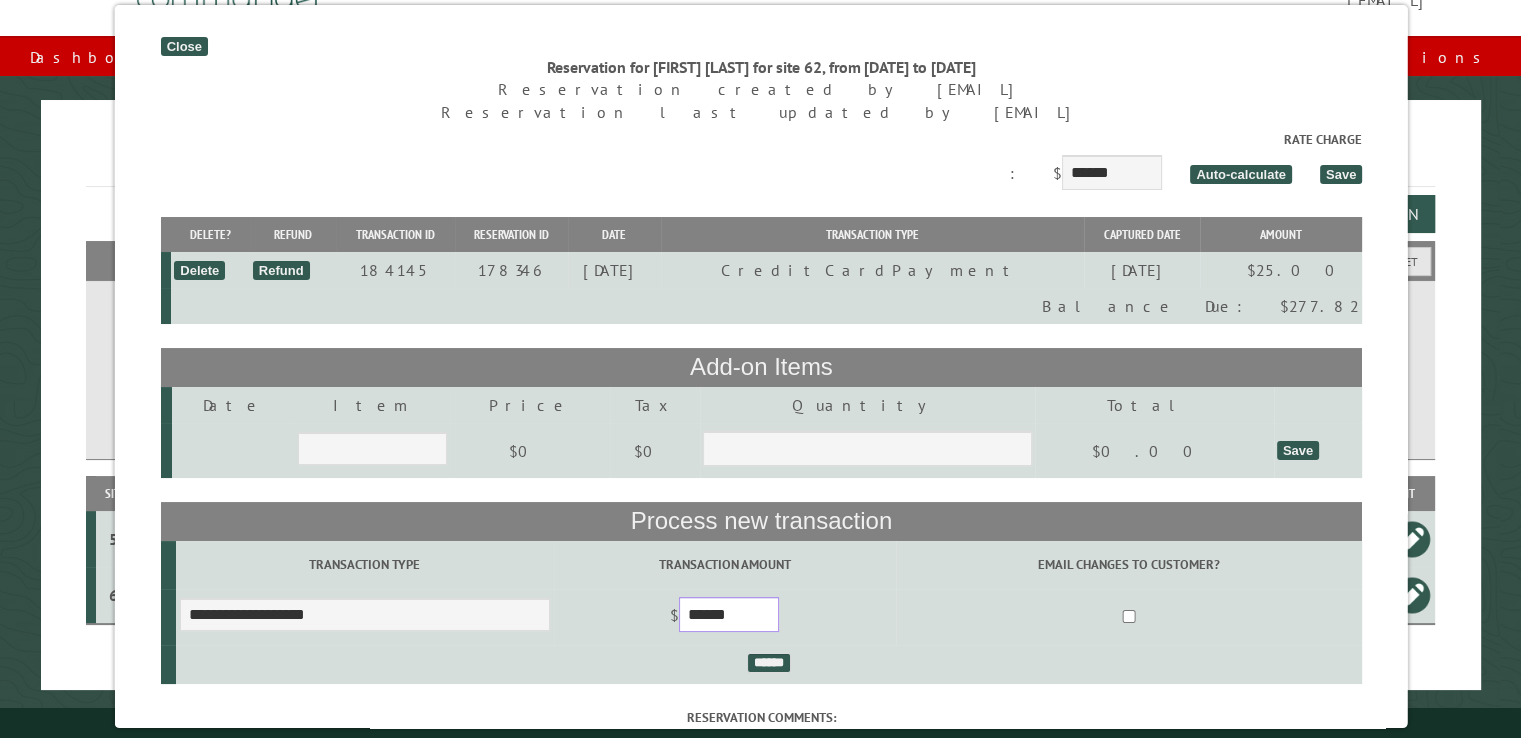 type on "******" 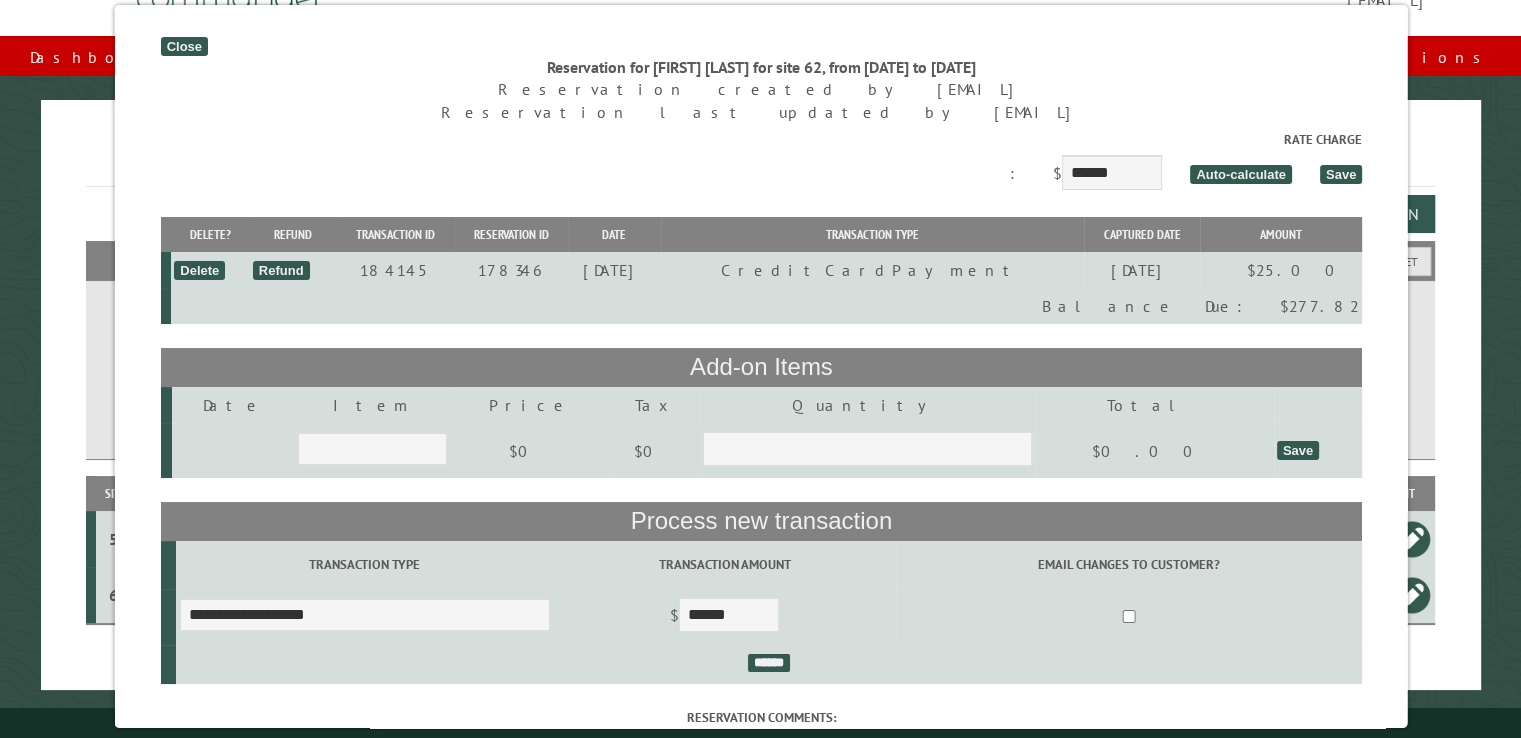 click on "Close" at bounding box center (183, 46) 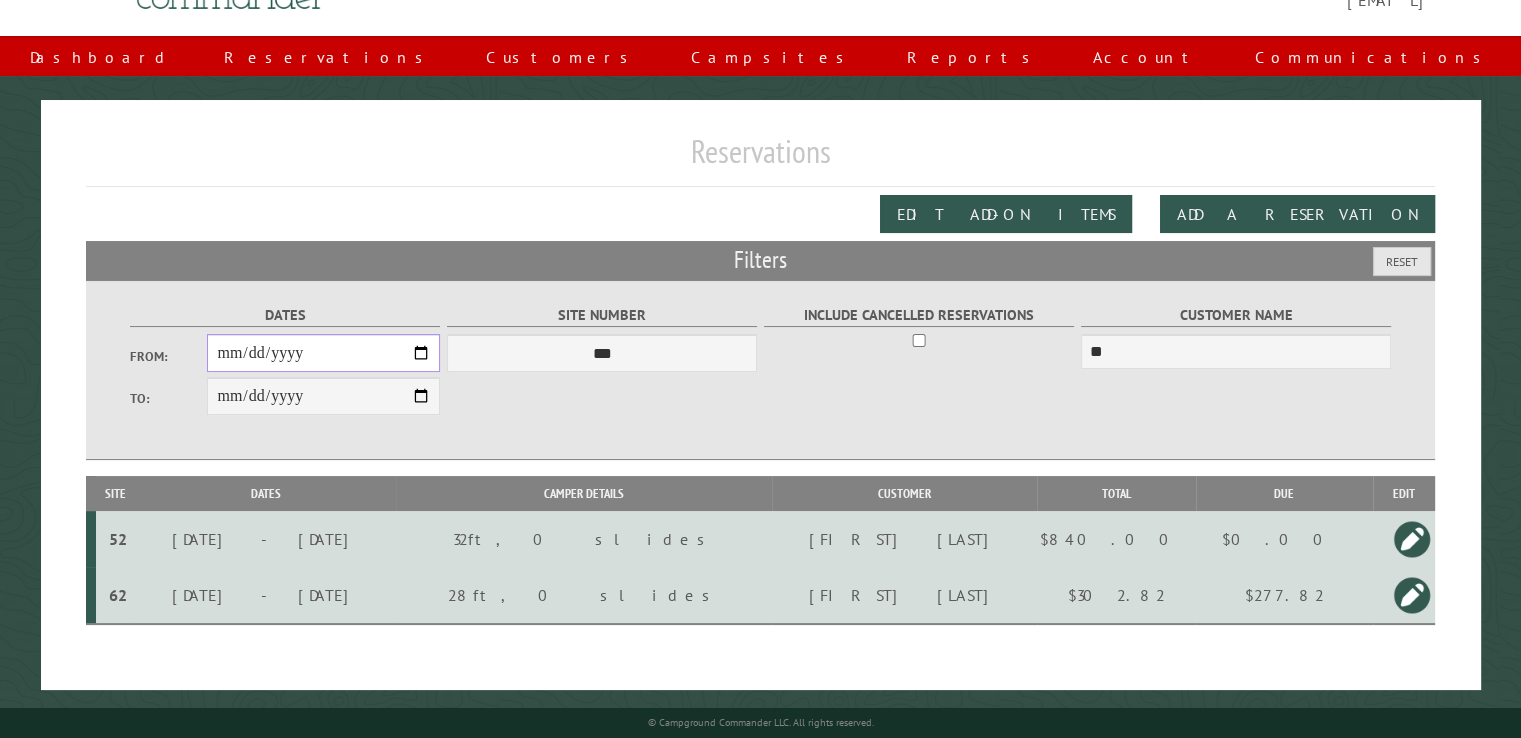 click on "**********" at bounding box center (323, 353) 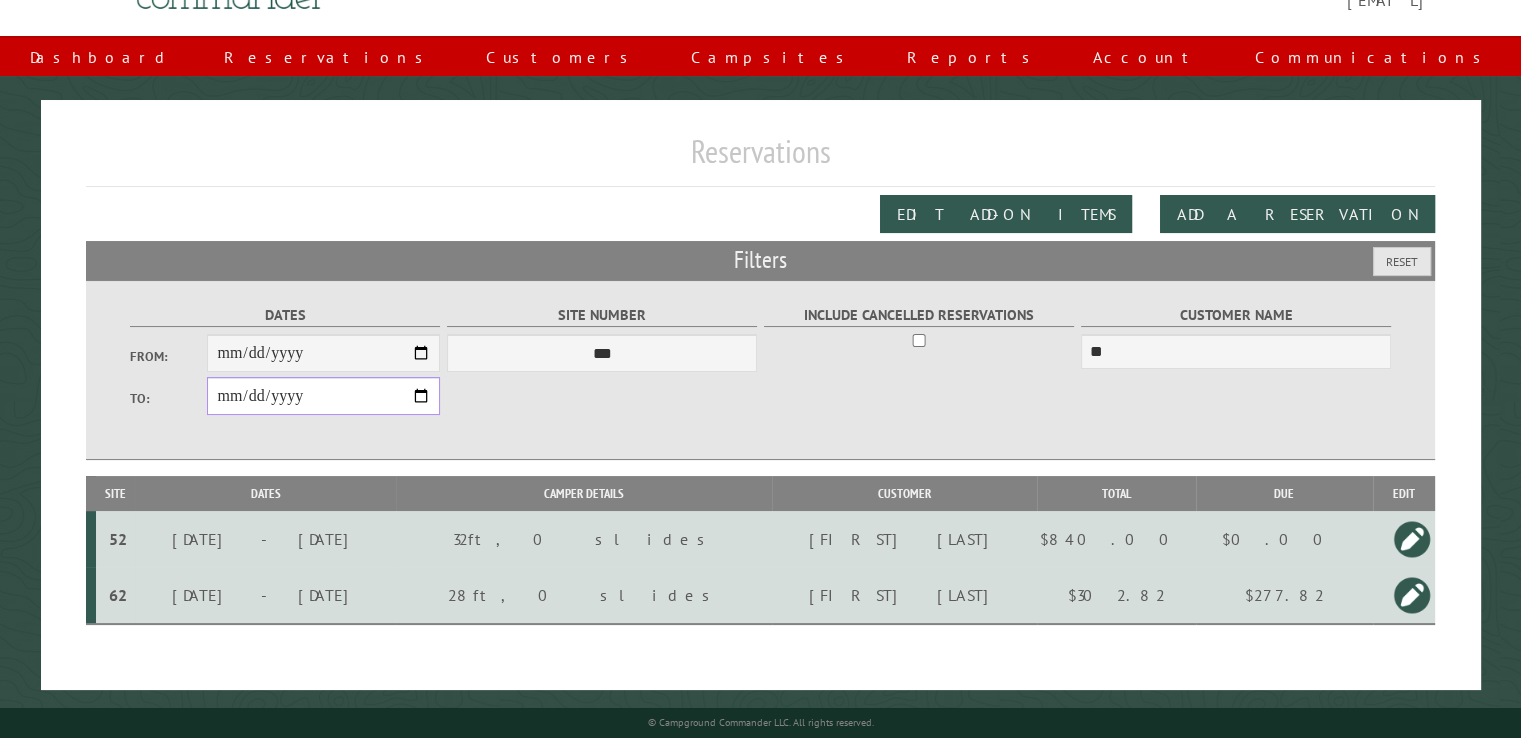 click on "**********" at bounding box center [323, 396] 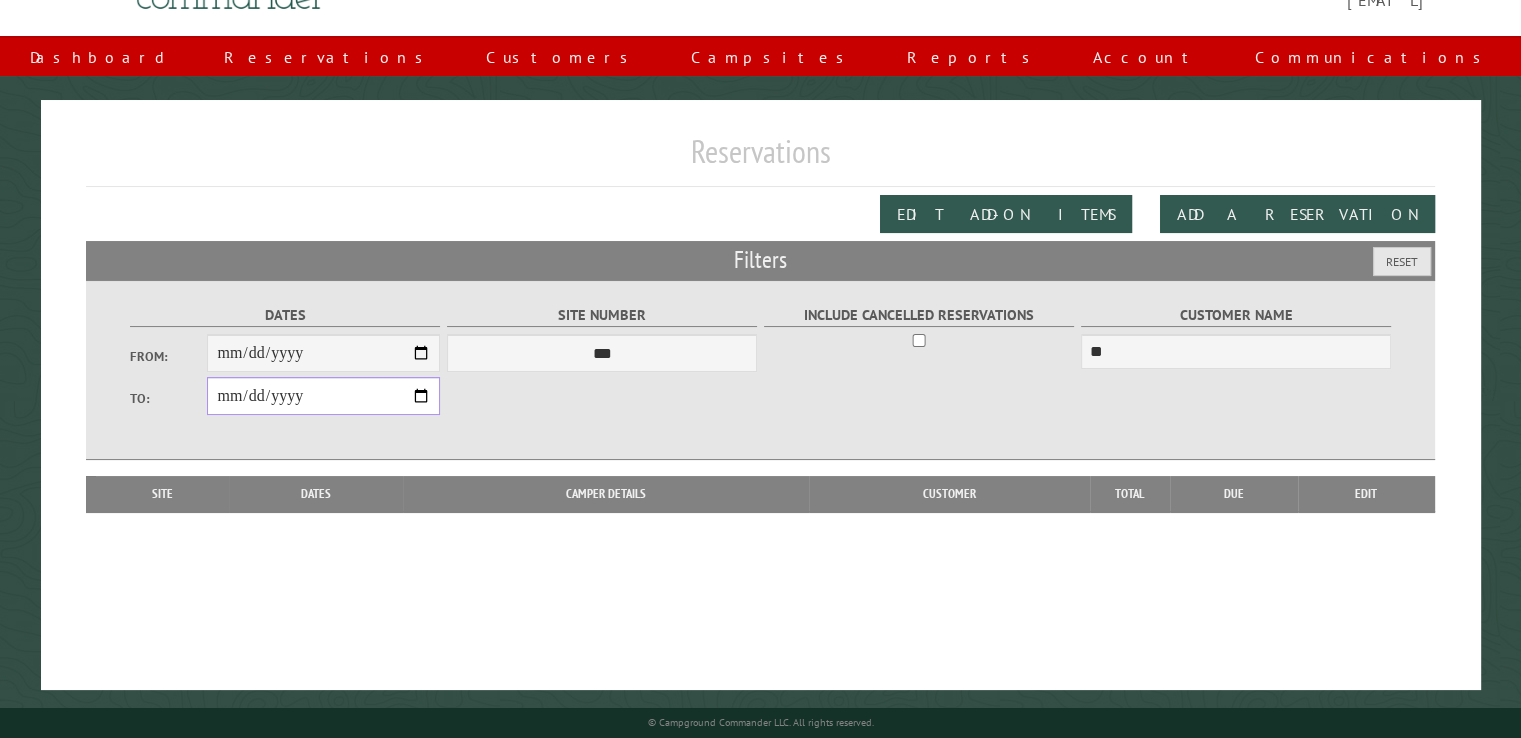 type on "**********" 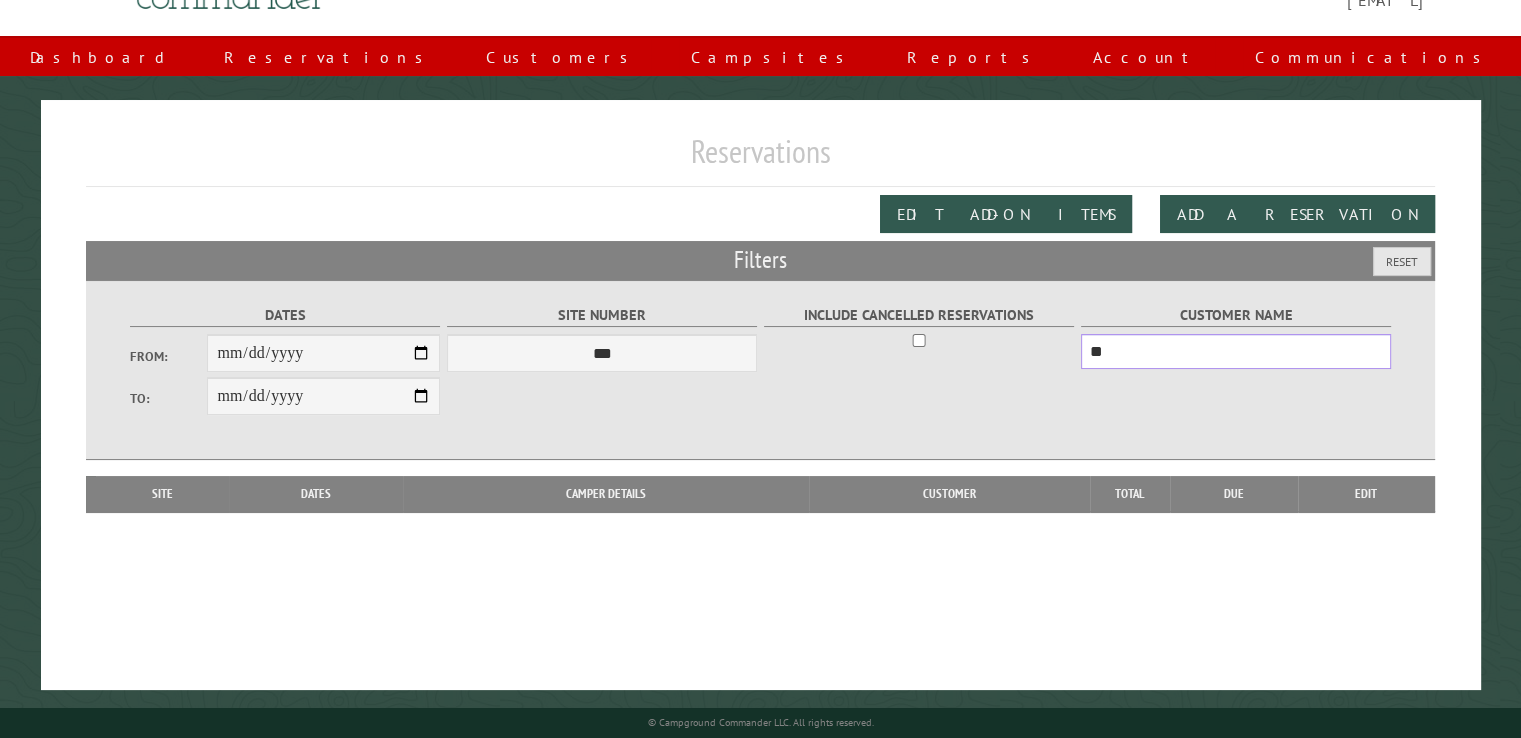 click on "**" at bounding box center (1236, 351) 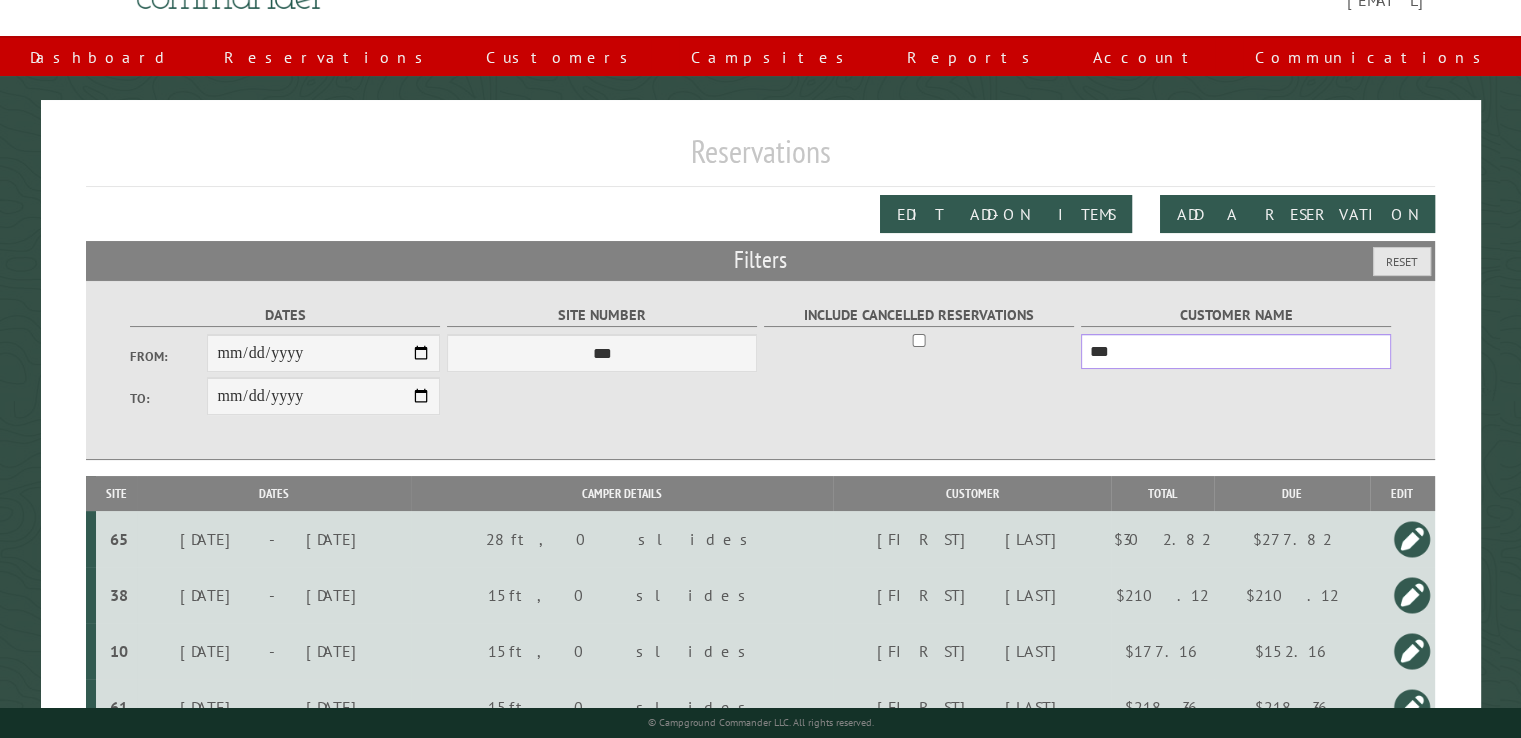 type on "***" 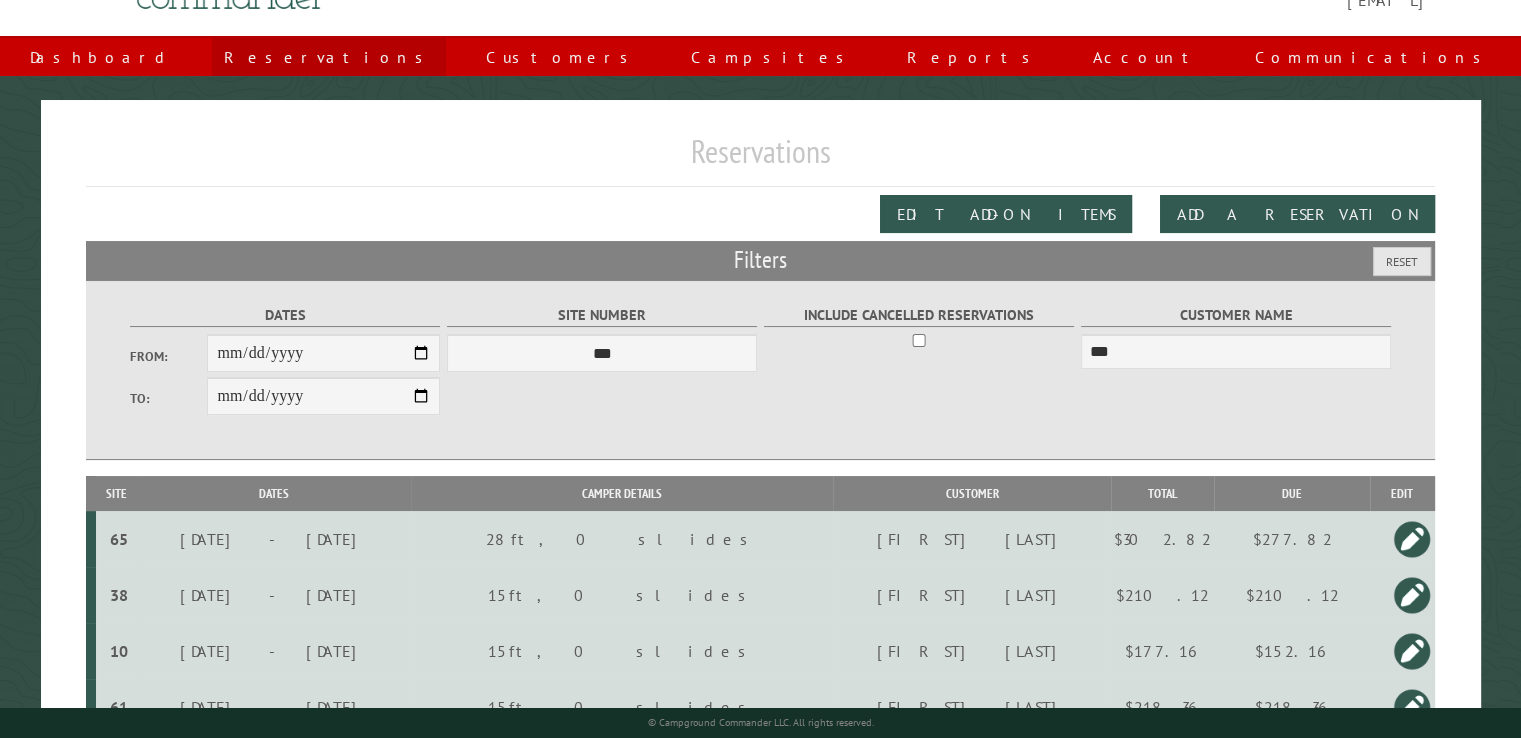 click on "Reservations" at bounding box center [329, 57] 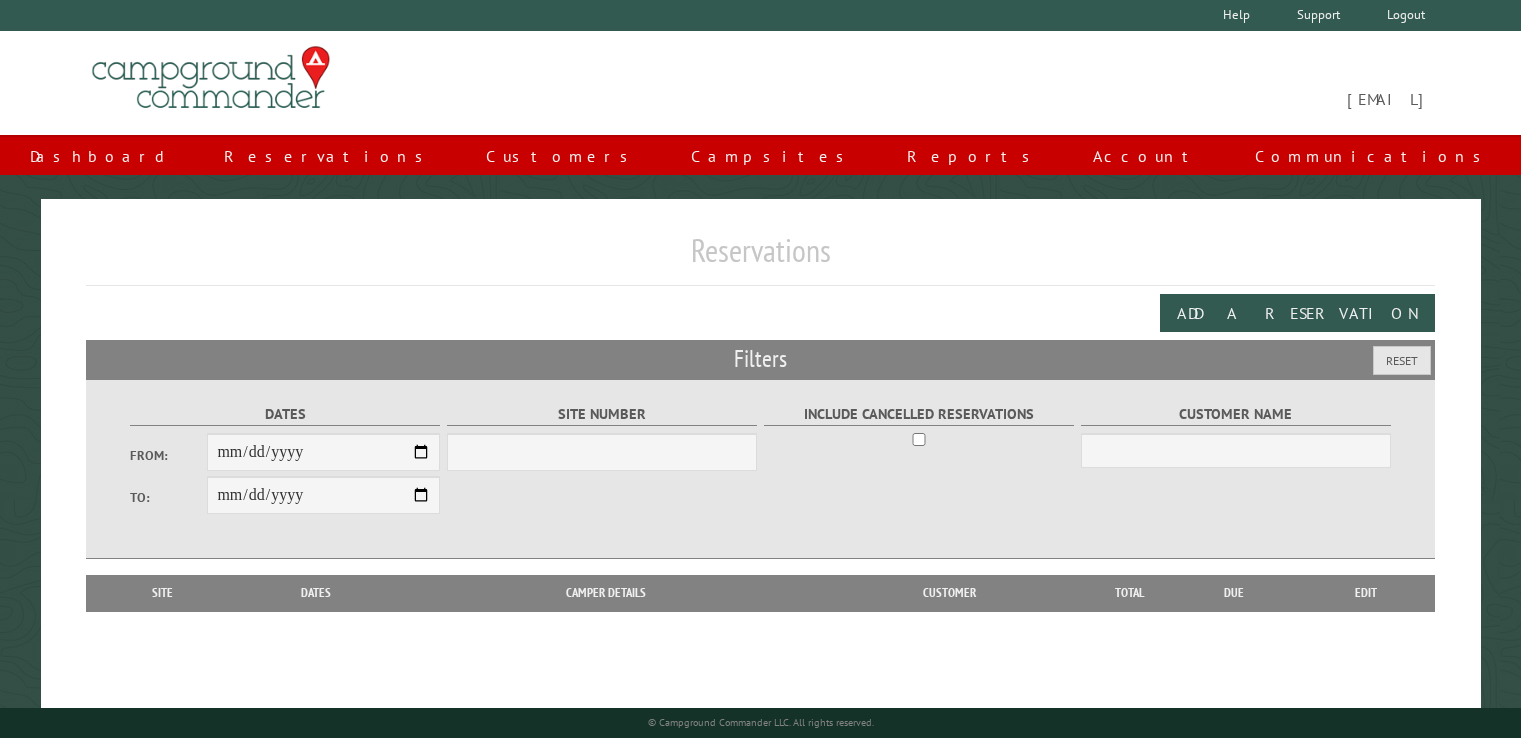 scroll, scrollTop: 0, scrollLeft: 0, axis: both 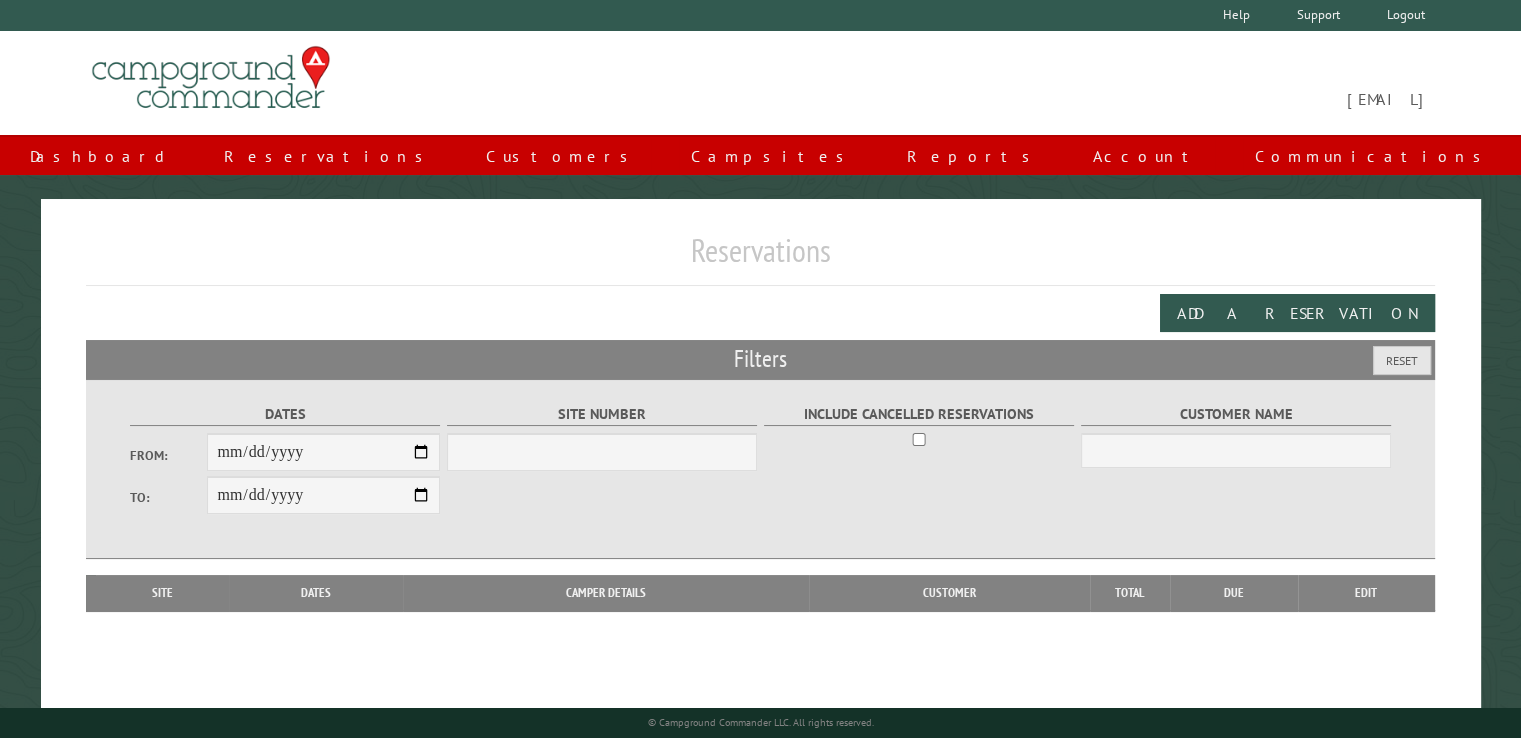 type on "**********" 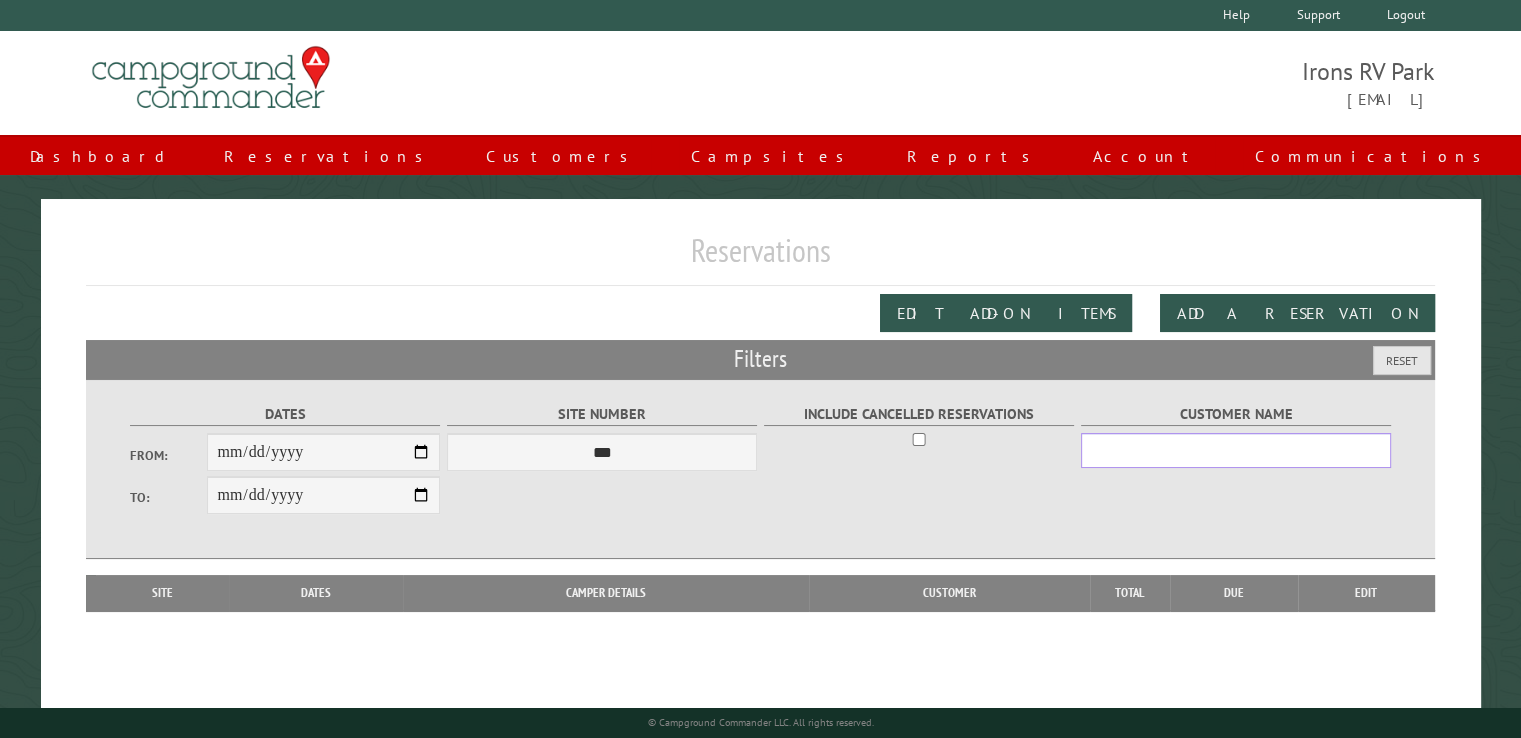 click on "Customer Name" at bounding box center (1236, 450) 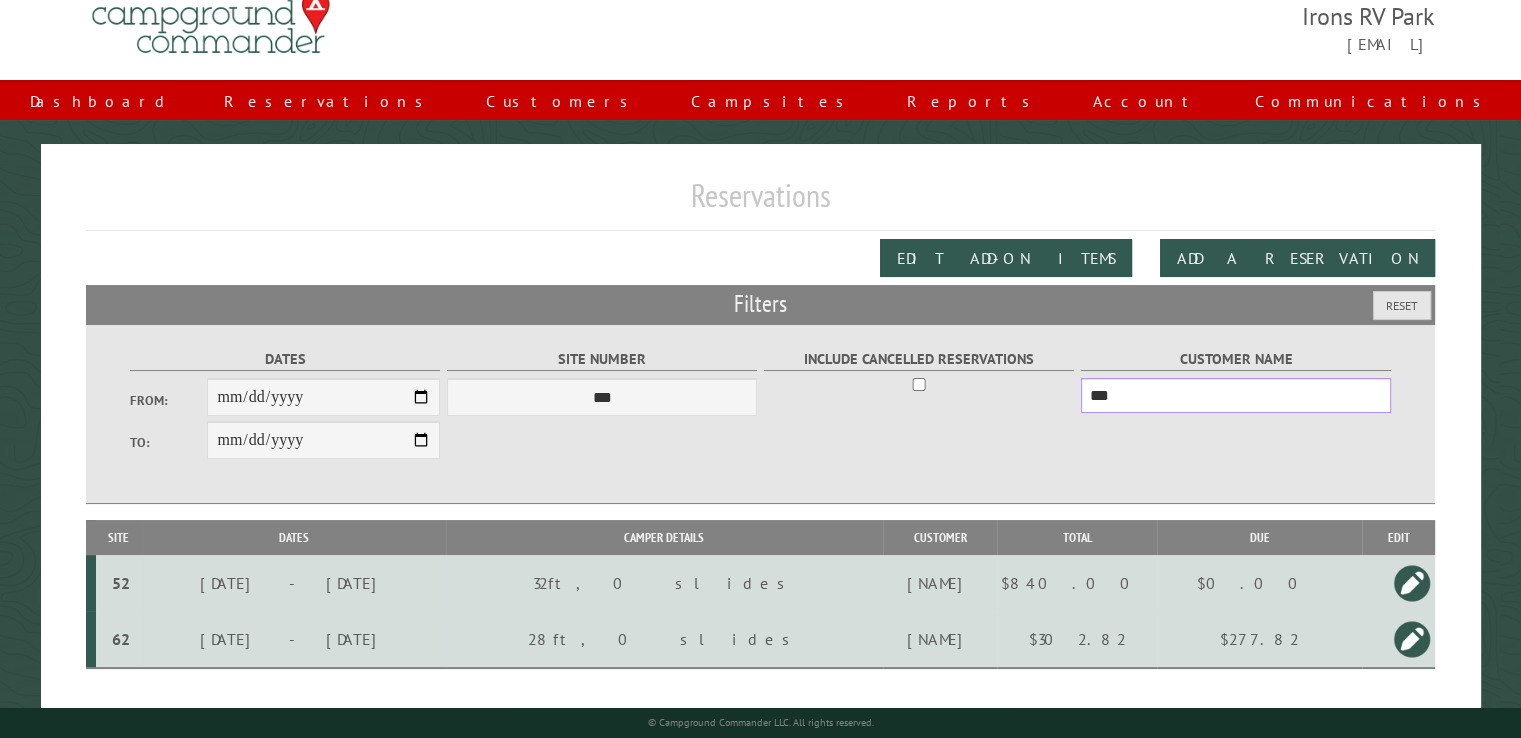 scroll, scrollTop: 99, scrollLeft: 0, axis: vertical 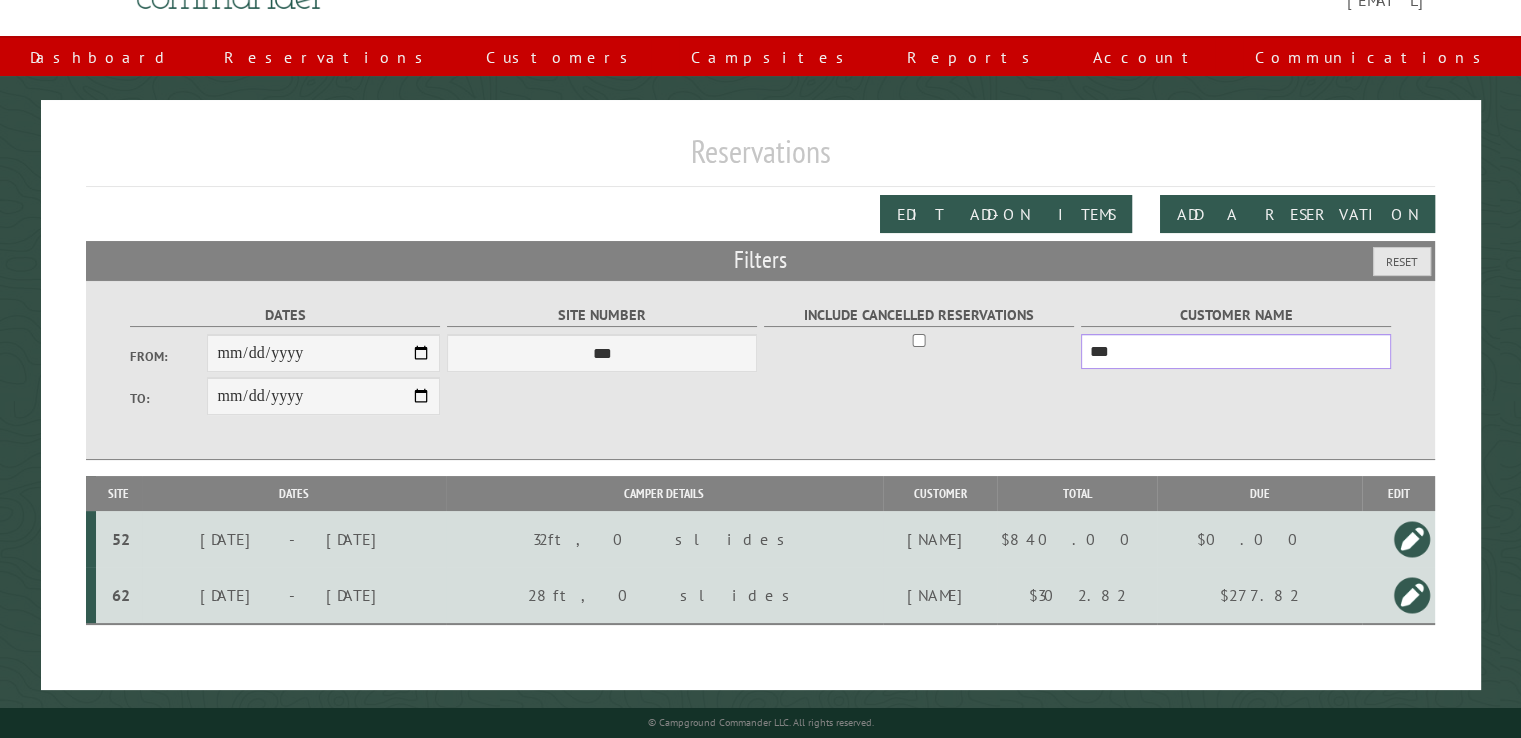 type on "***" 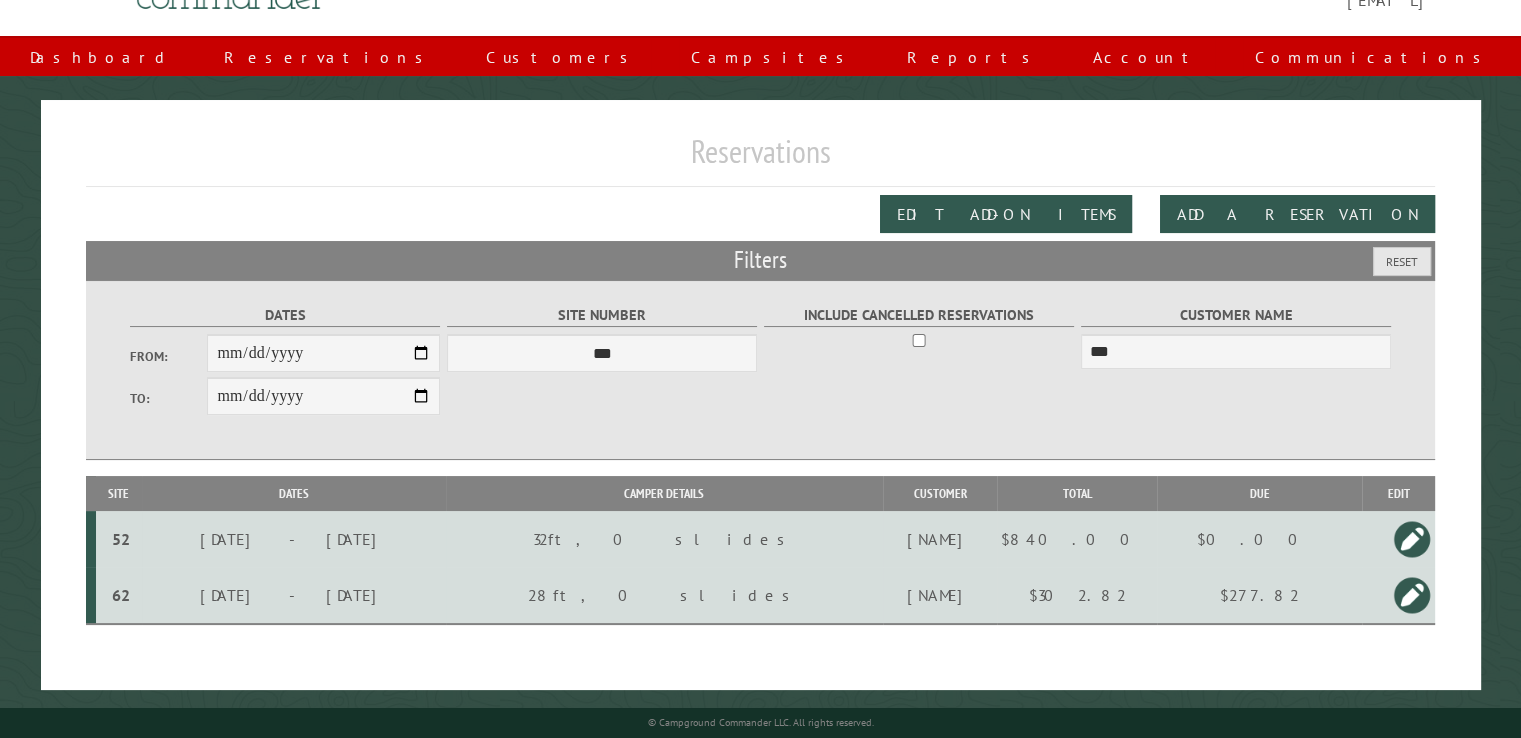 click on "$277.82" at bounding box center [1259, 539] 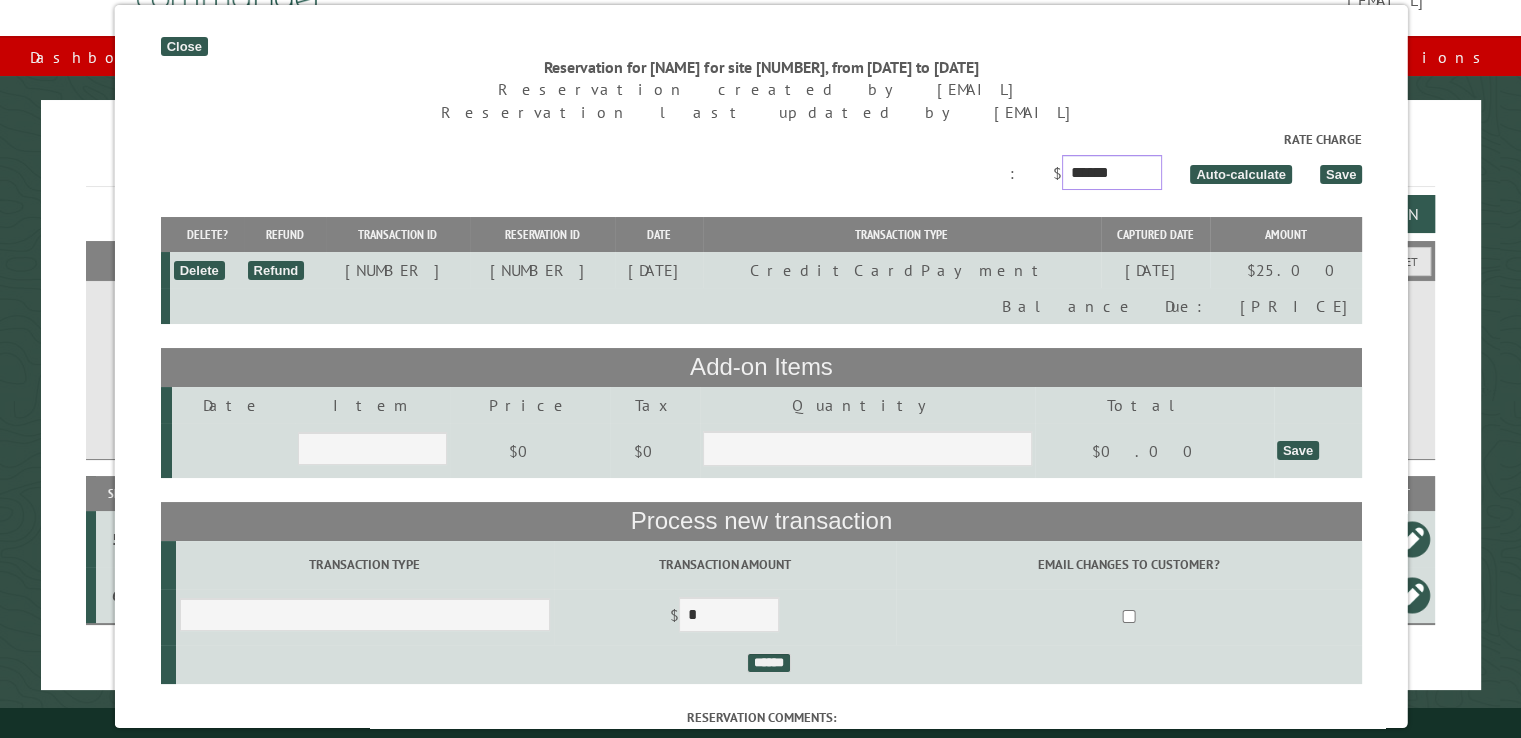 drag, startPoint x: 1168, startPoint y: 173, endPoint x: 1099, endPoint y: 169, distance: 69.115845 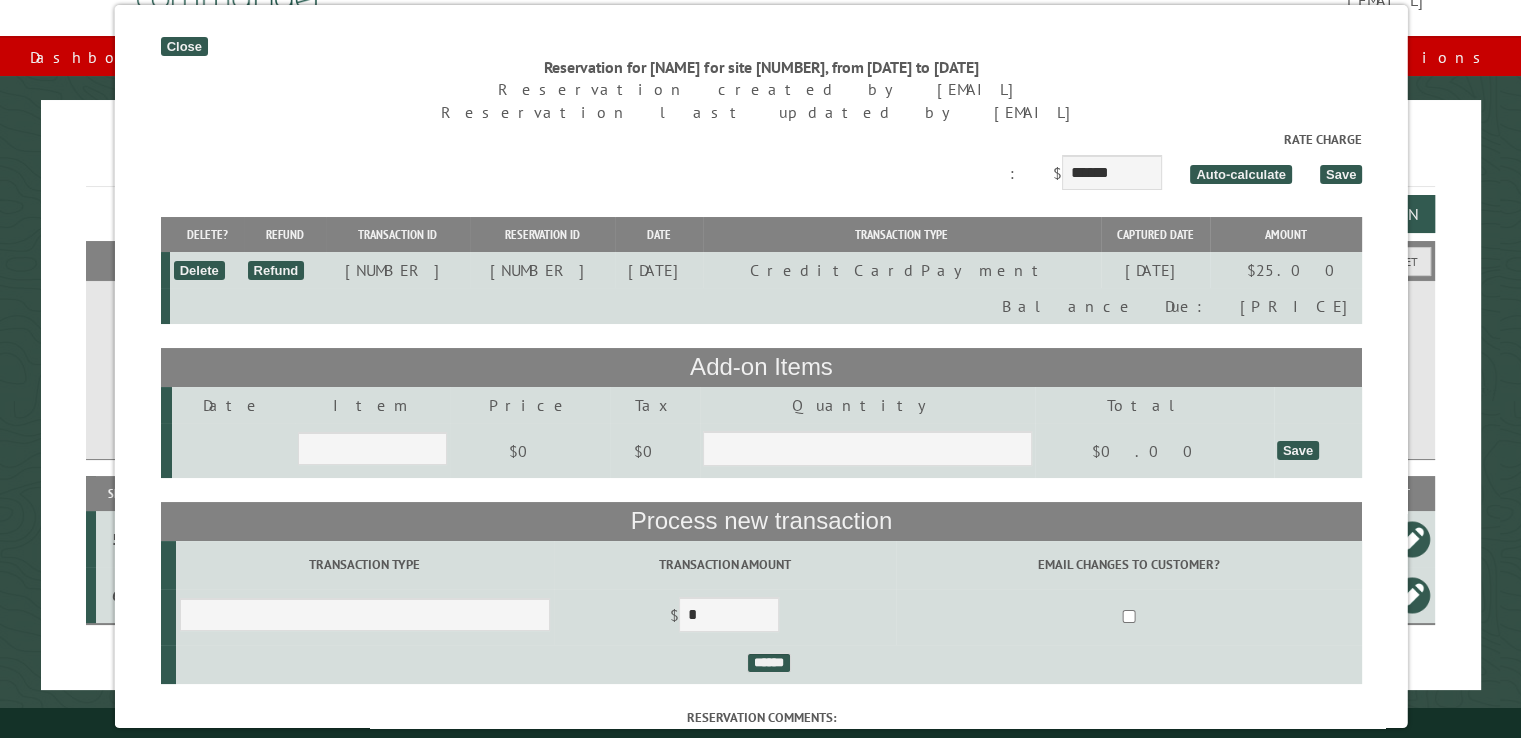 click on "Rate Charge : $ ******
Auto-calculate
Save" at bounding box center (761, 162) 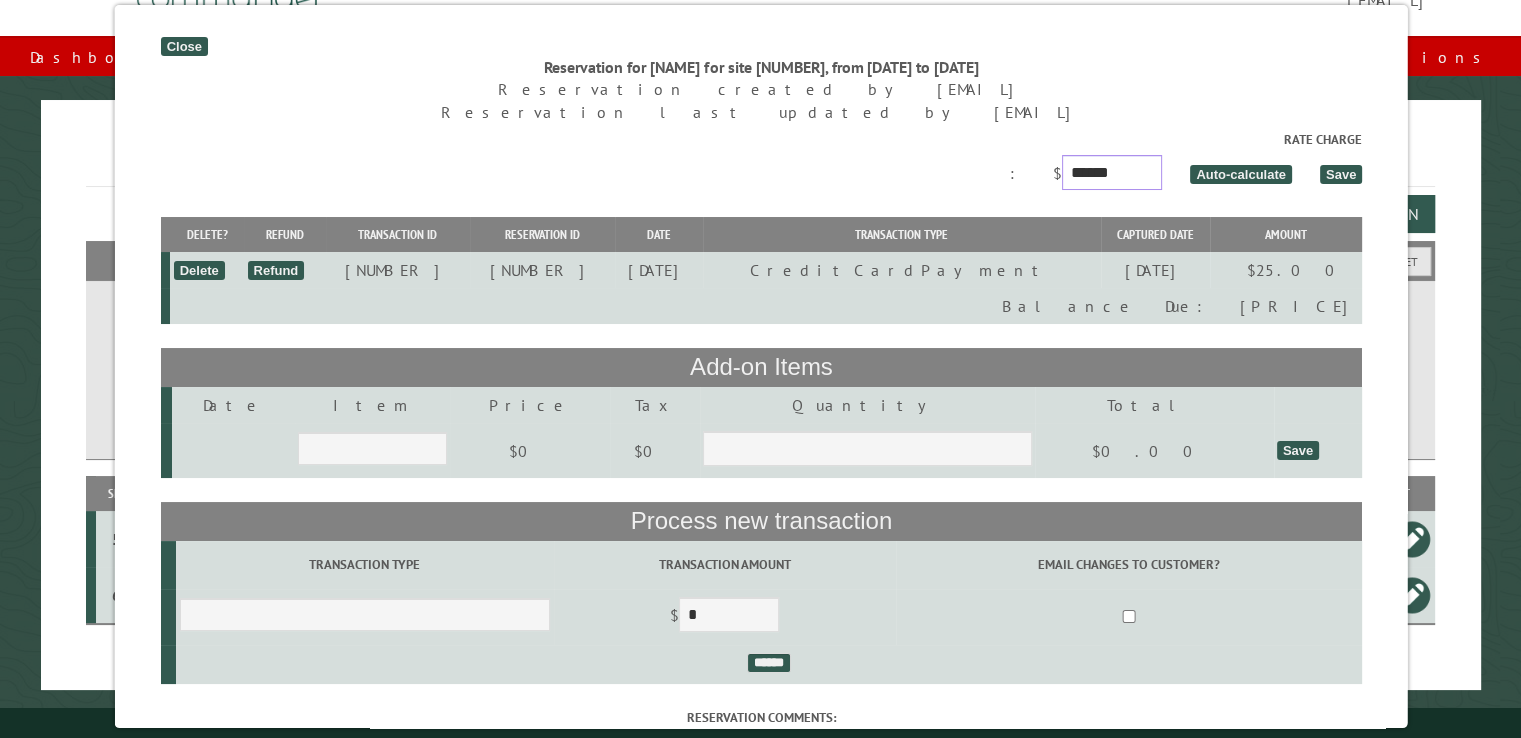 drag, startPoint x: 1168, startPoint y: 167, endPoint x: 1094, endPoint y: 162, distance: 74.168724 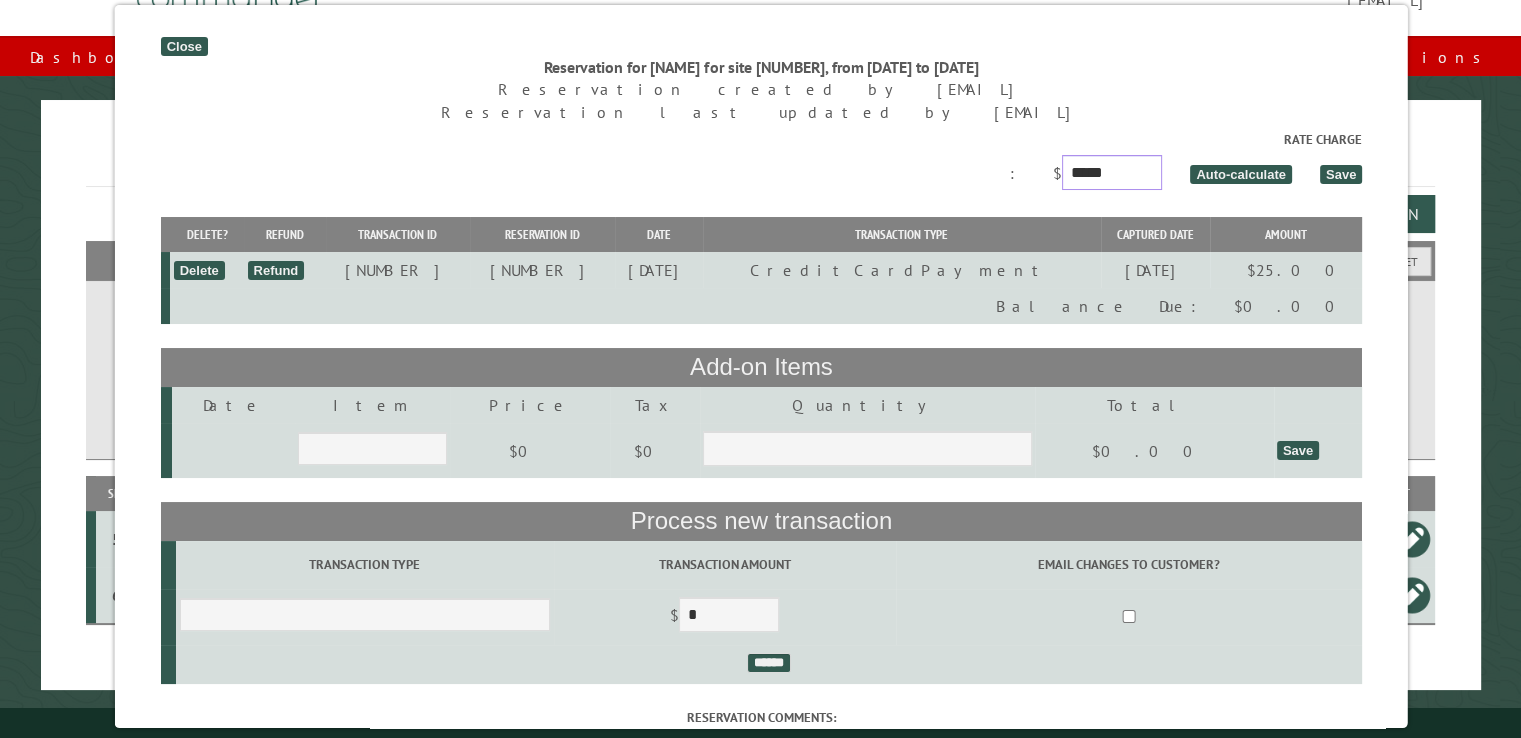 type on "*****" 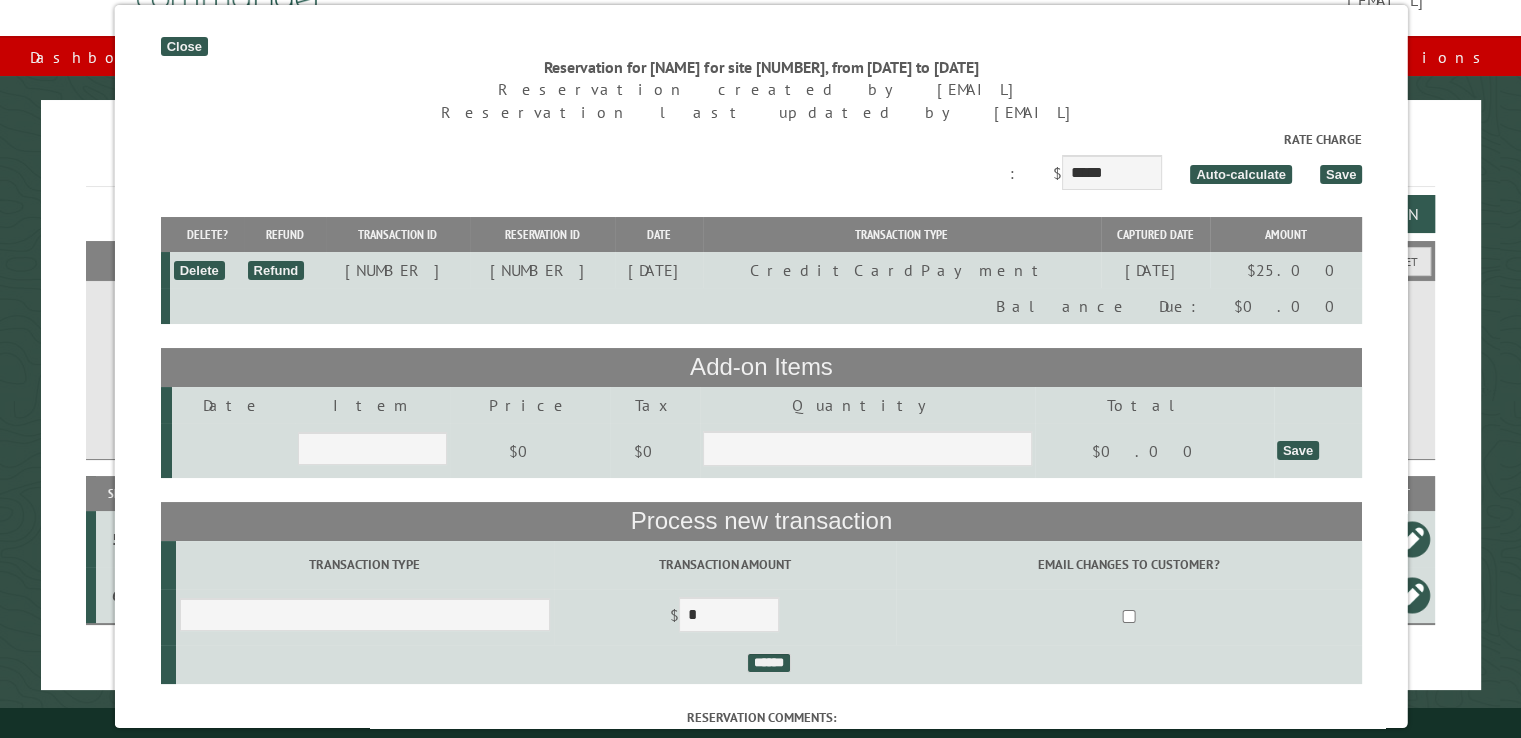 click on "Save" at bounding box center (1340, 174) 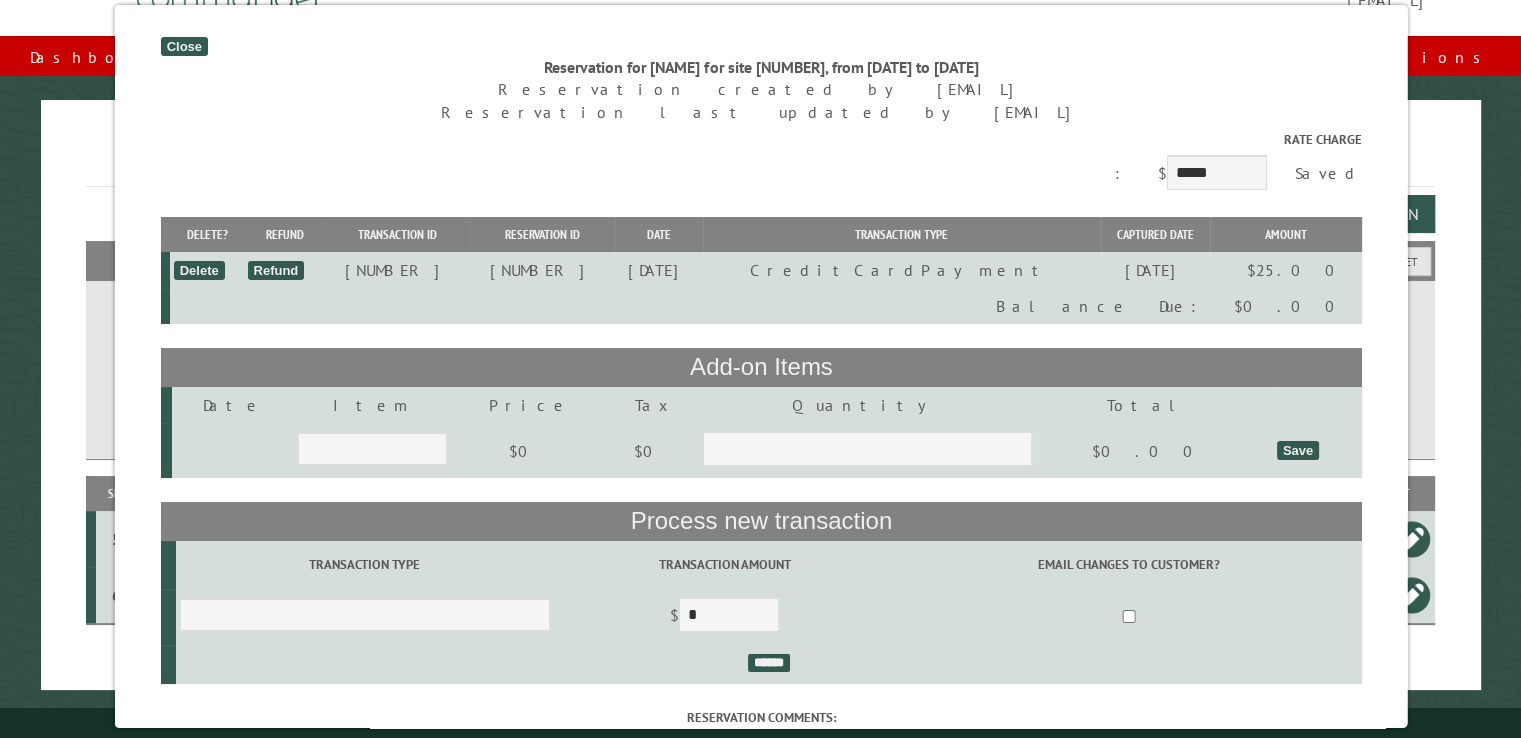 click on "Close" at bounding box center (183, 46) 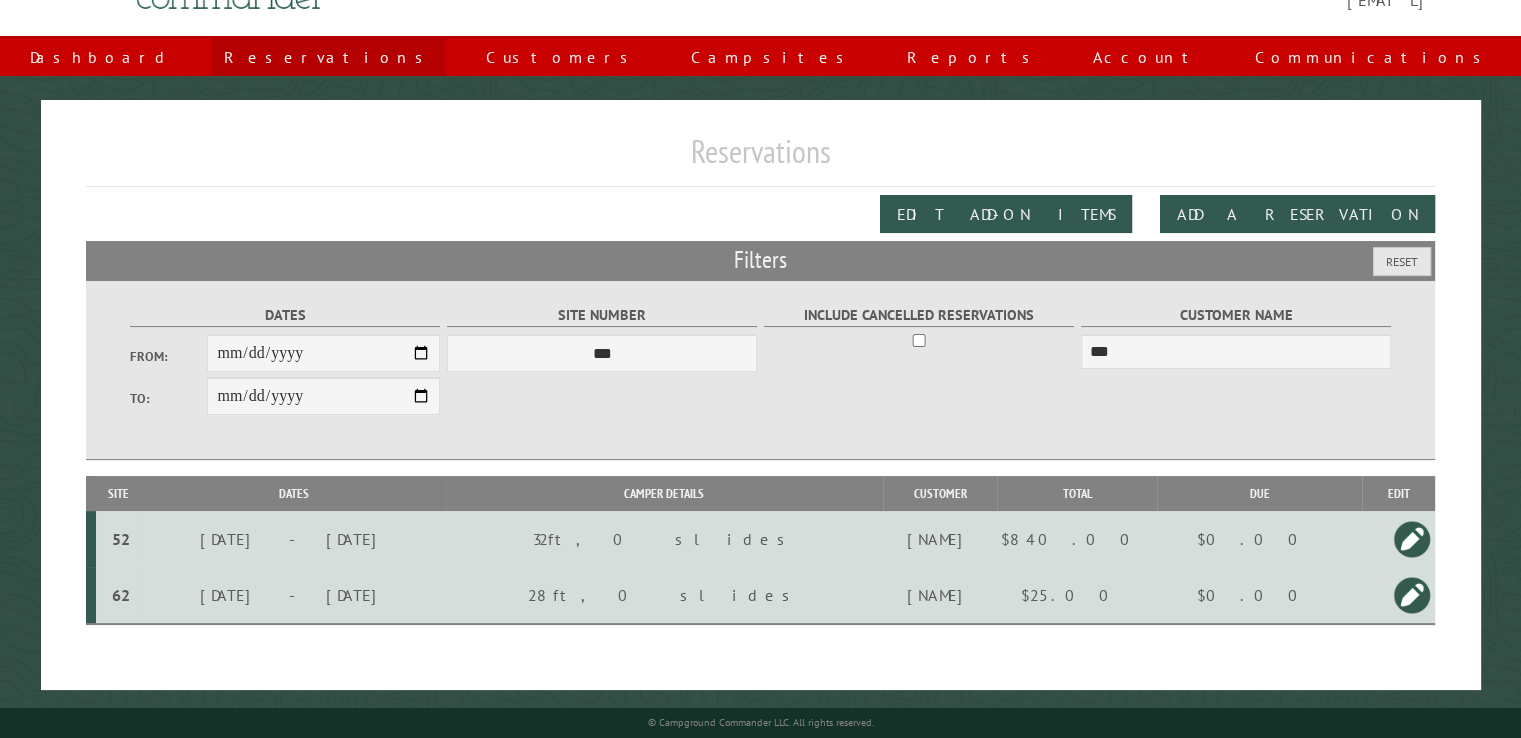 click on "Reservations" at bounding box center (329, 57) 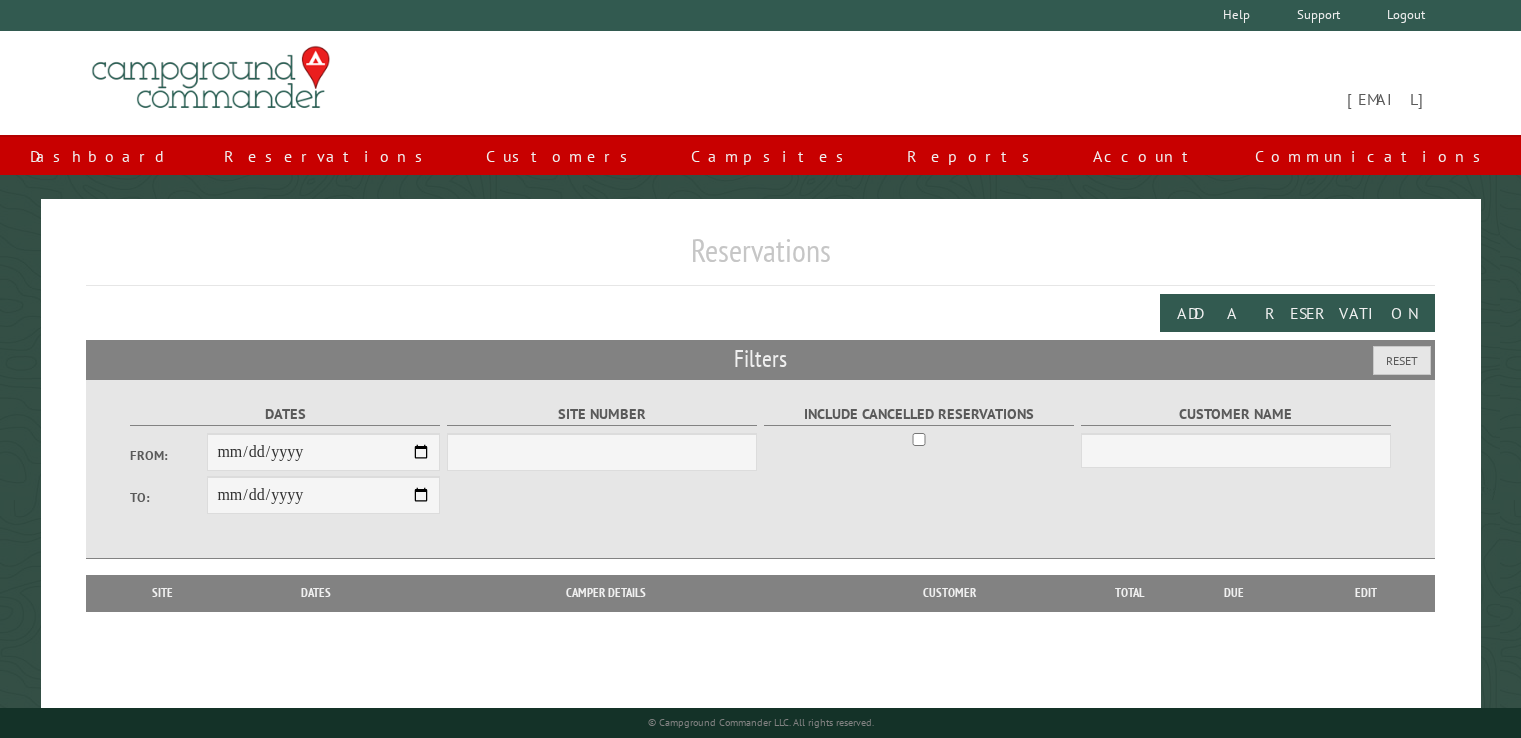 scroll, scrollTop: 0, scrollLeft: 0, axis: both 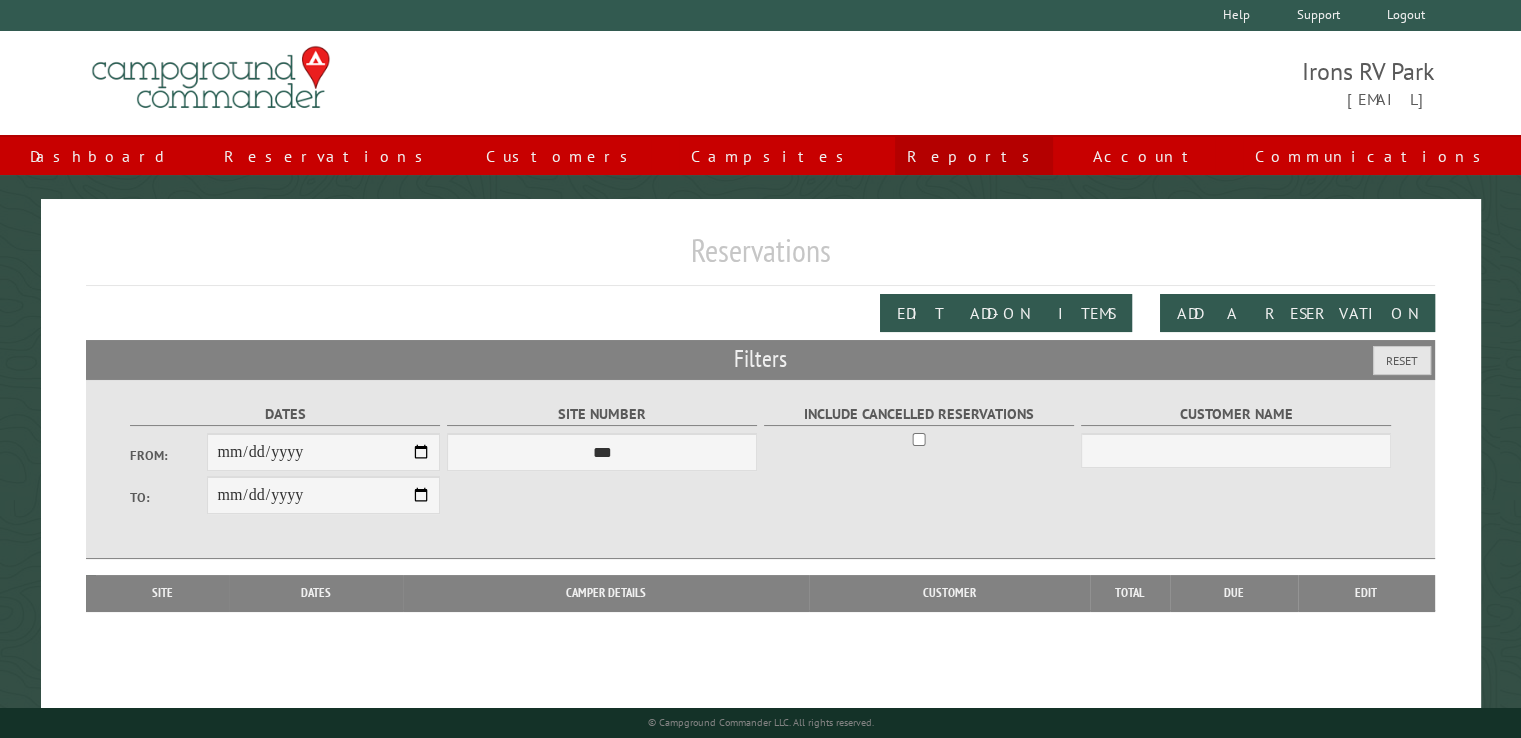 click on "Reports" at bounding box center (974, 156) 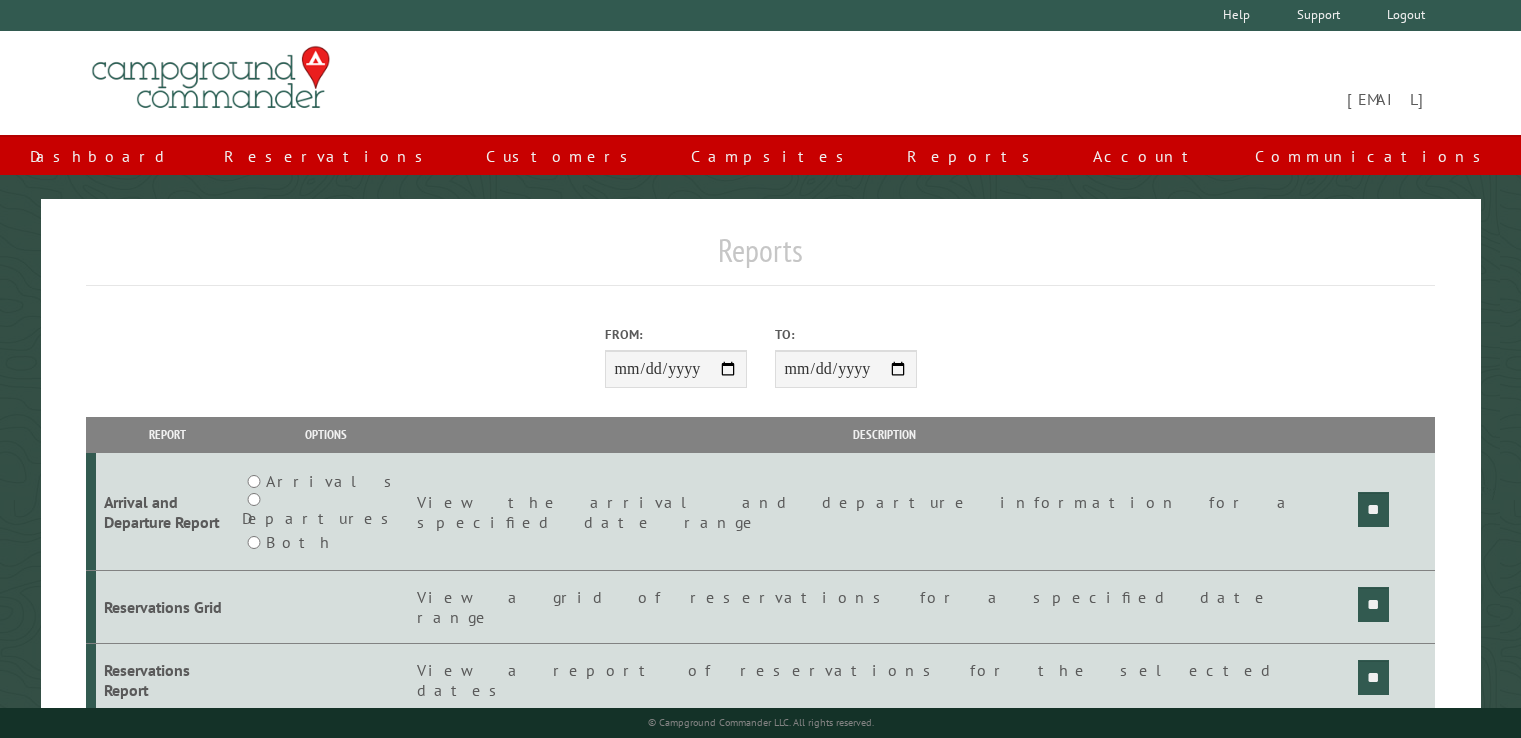 scroll, scrollTop: 0, scrollLeft: 0, axis: both 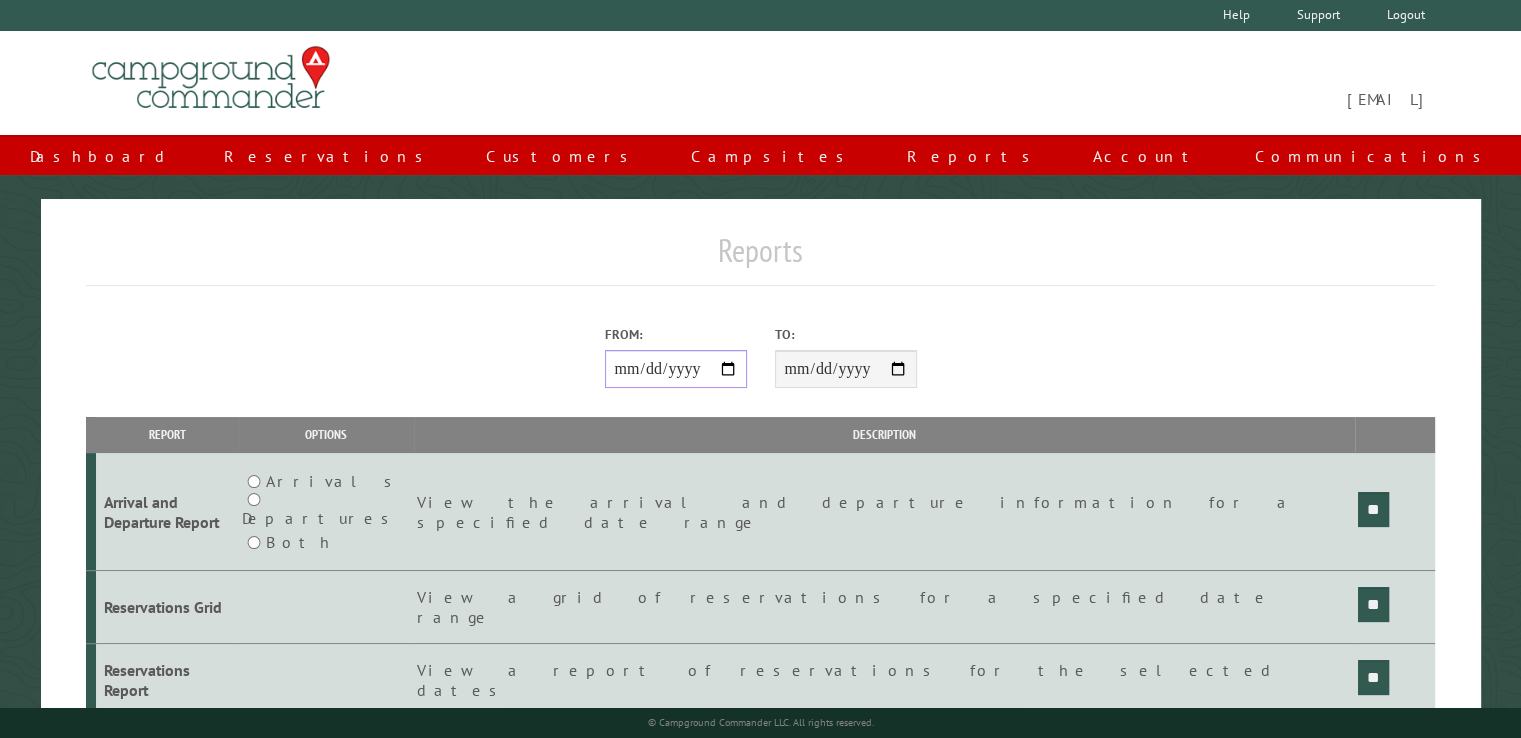click on "From:" at bounding box center [676, 369] 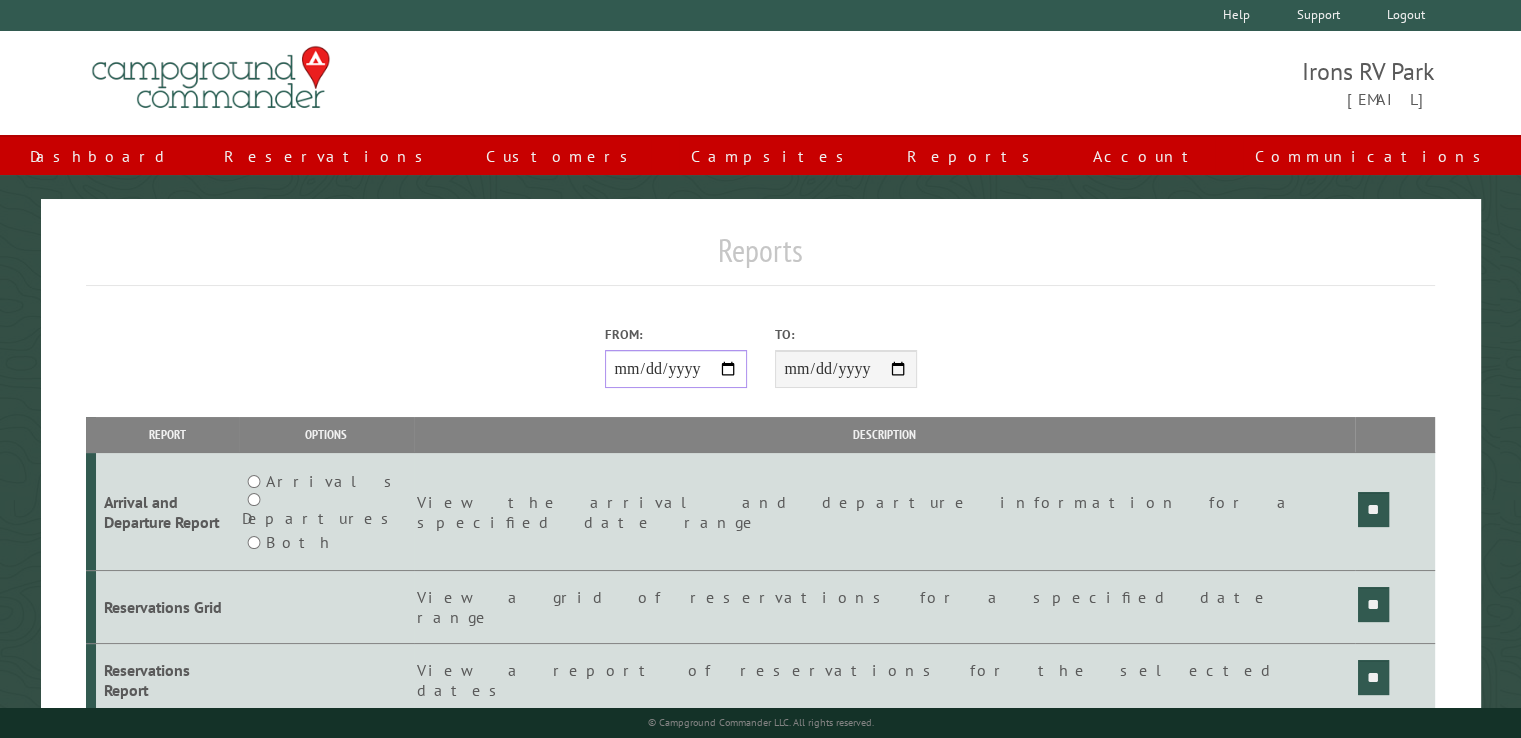type on "**********" 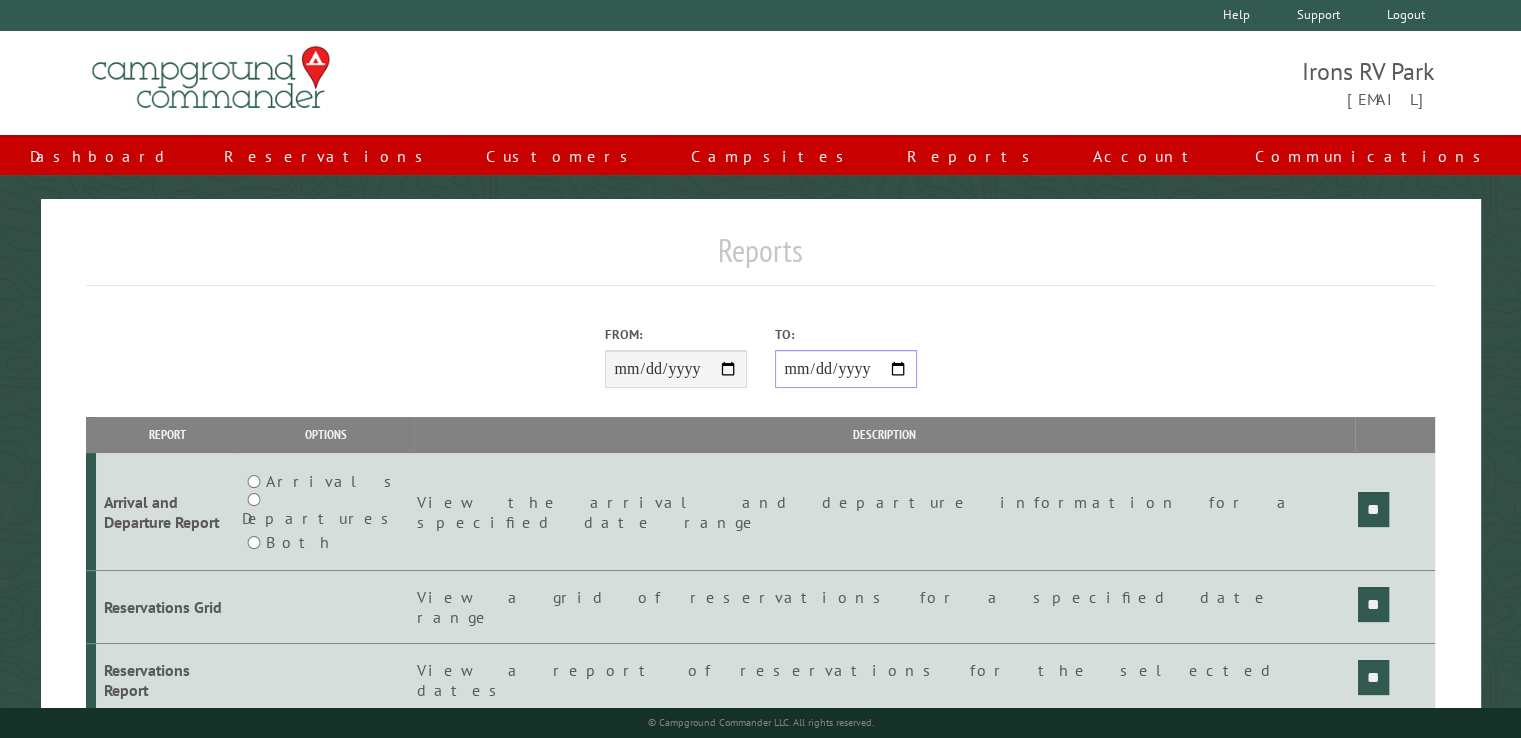 click on "**********" at bounding box center (846, 369) 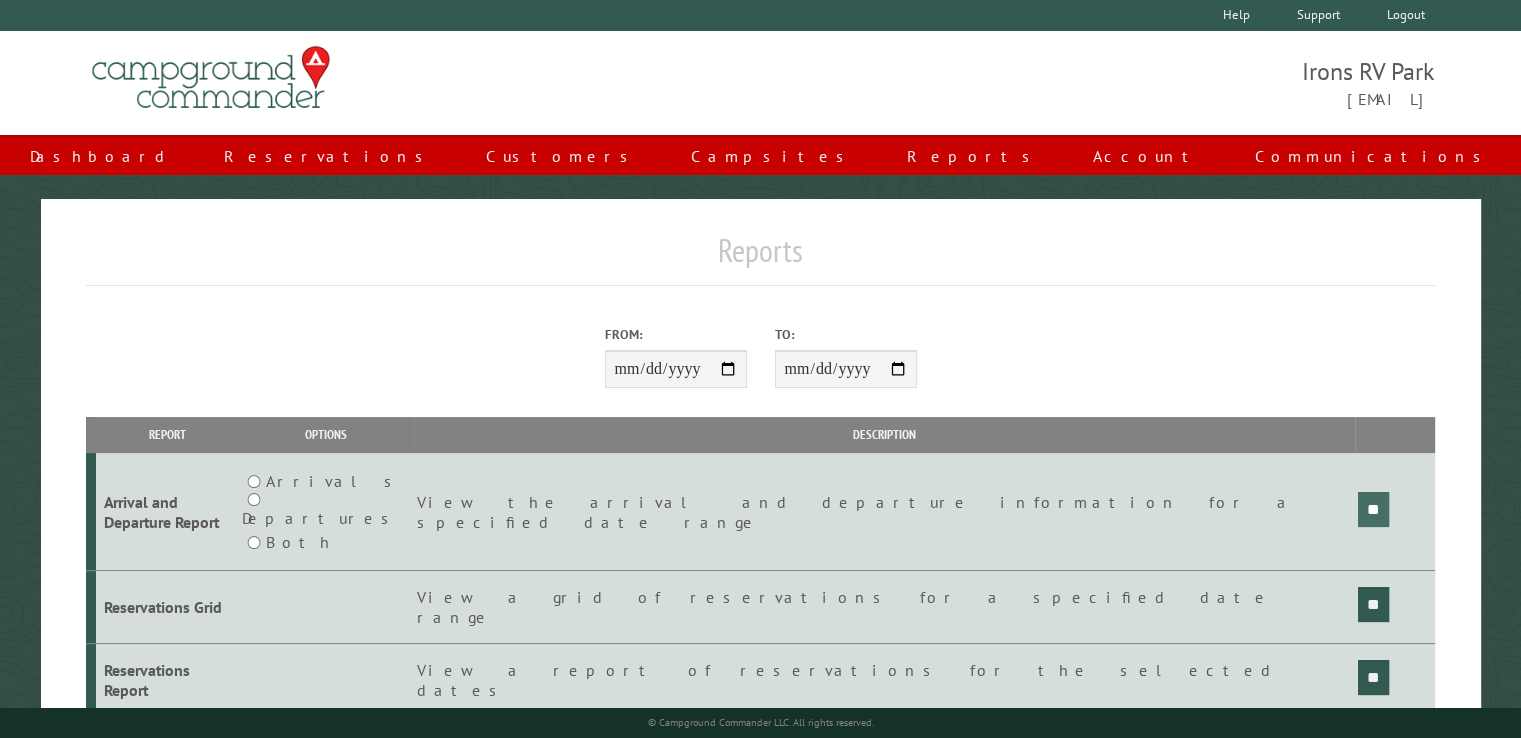 click on "**" at bounding box center (1373, 509) 